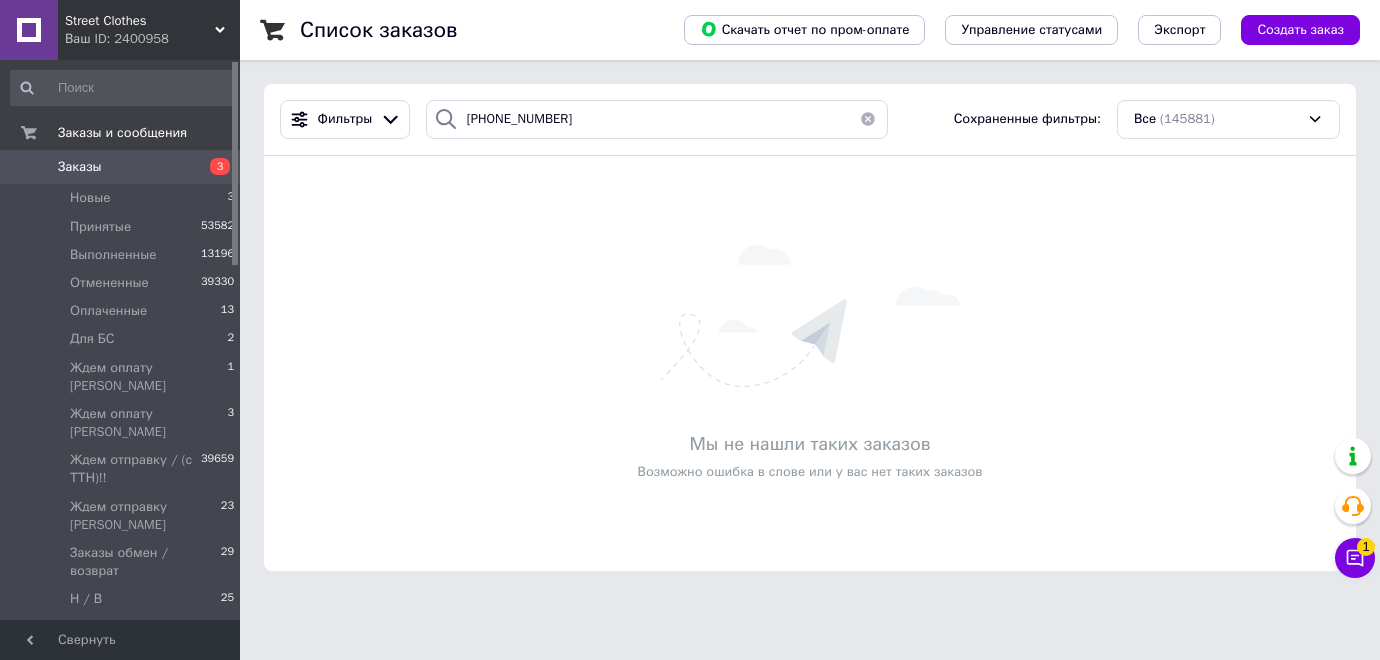 scroll, scrollTop: 0, scrollLeft: 0, axis: both 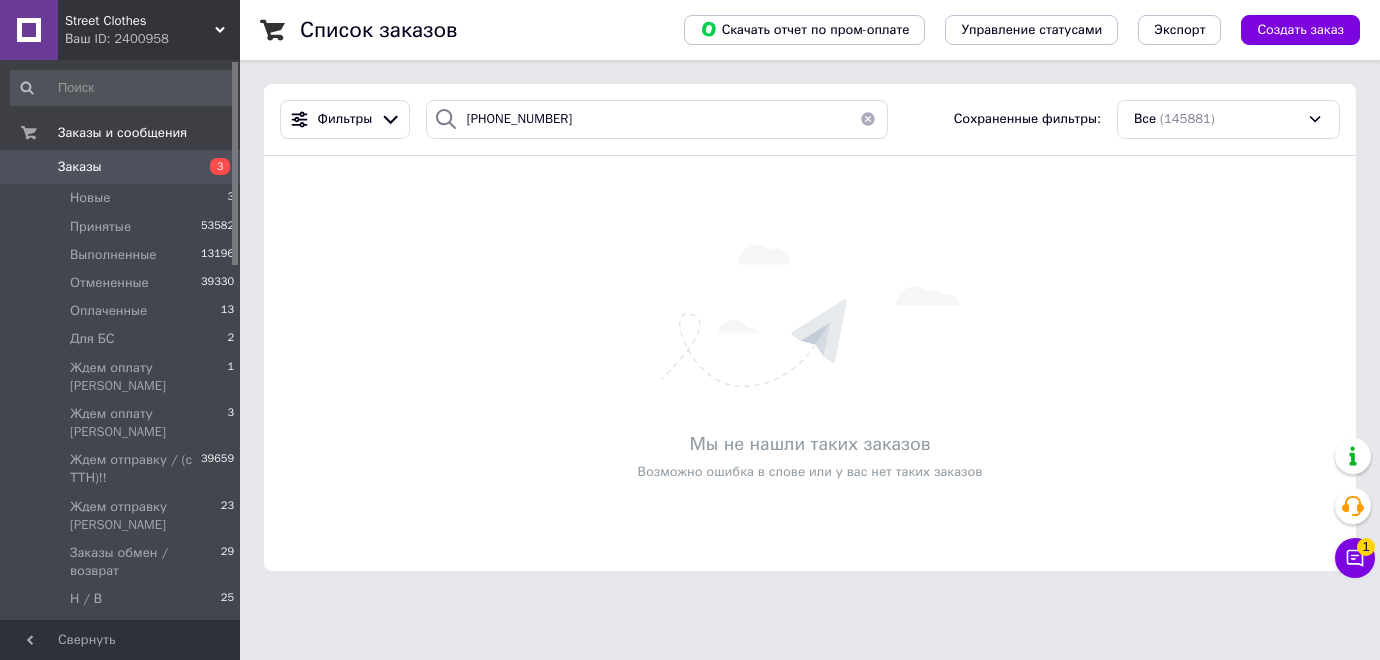 click on "Мы не нашли таких заказов Возможно ошибка в слове или у вас нет таких заказов" at bounding box center (810, 363) 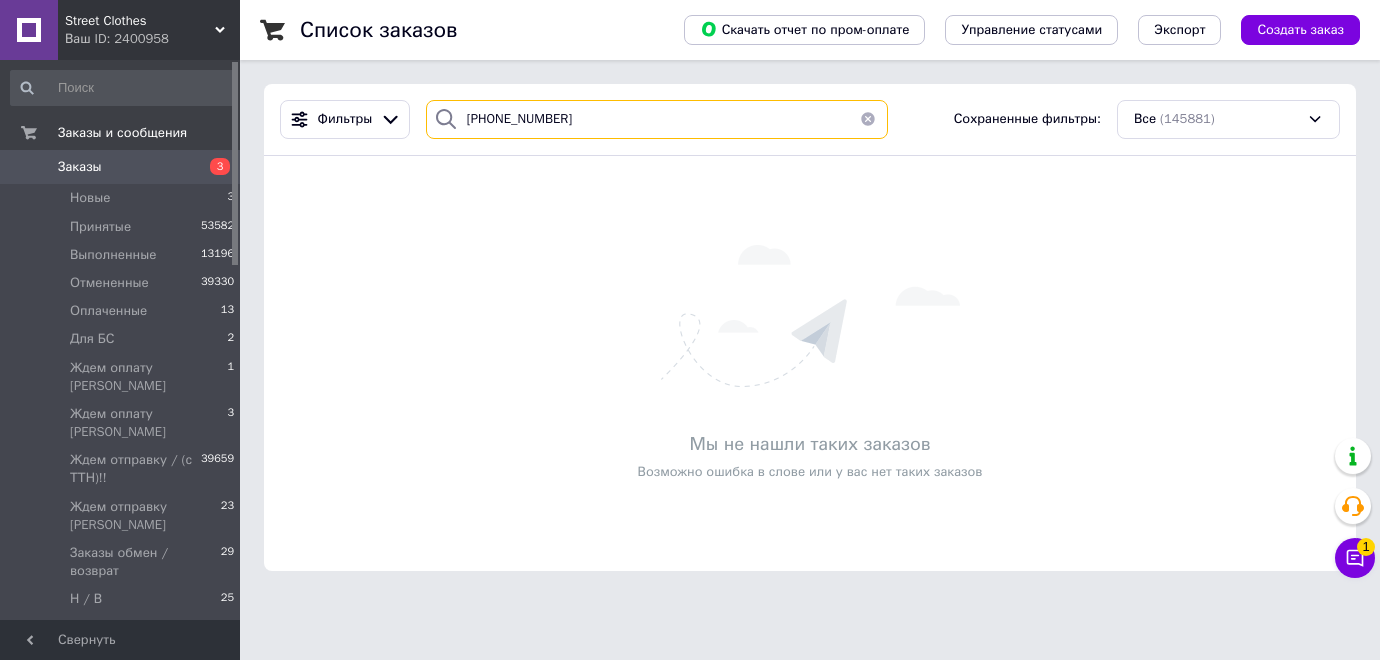 drag, startPoint x: 582, startPoint y: 117, endPoint x: 460, endPoint y: 111, distance: 122.14745 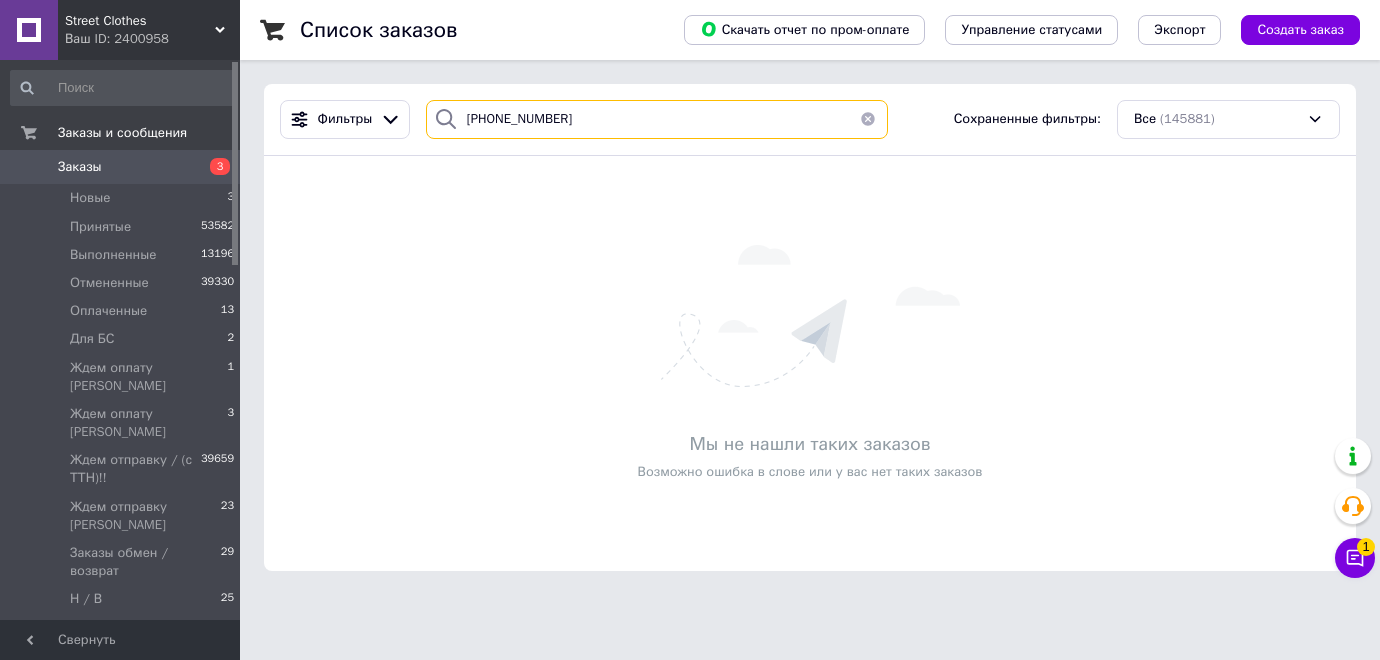 paste on "963542427" 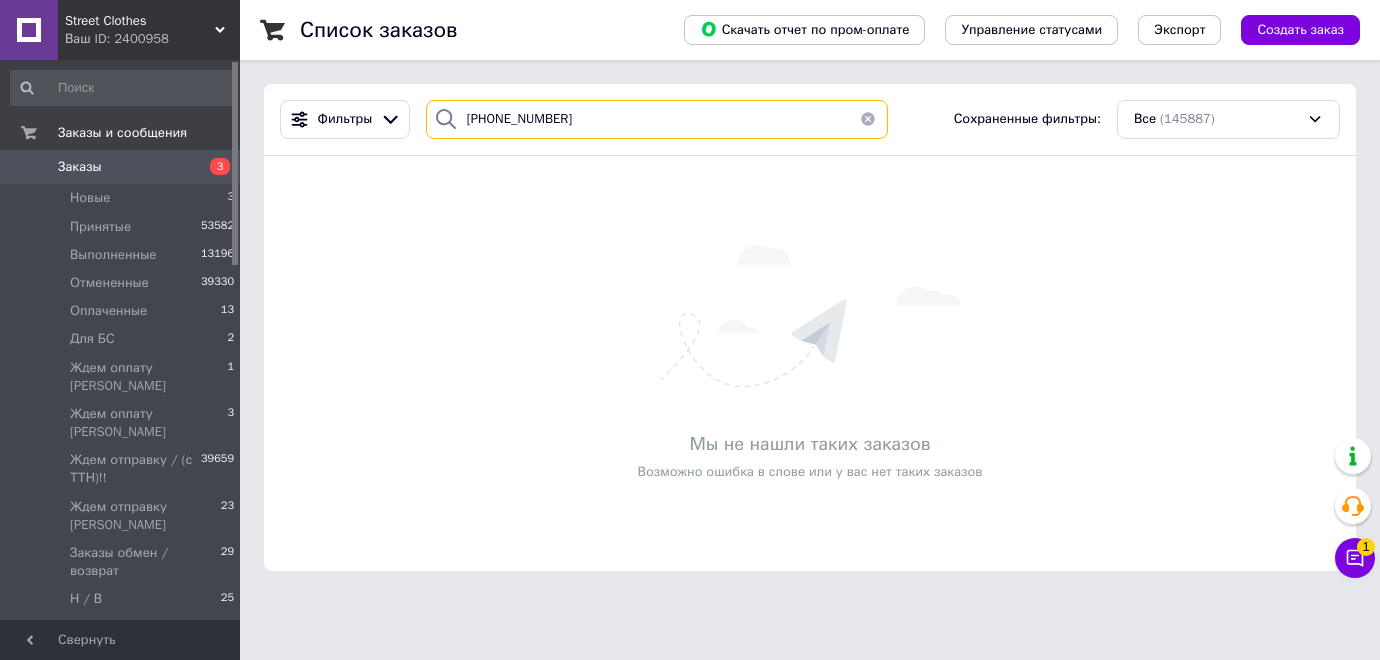 type on "[PHONE_NUMBER]" 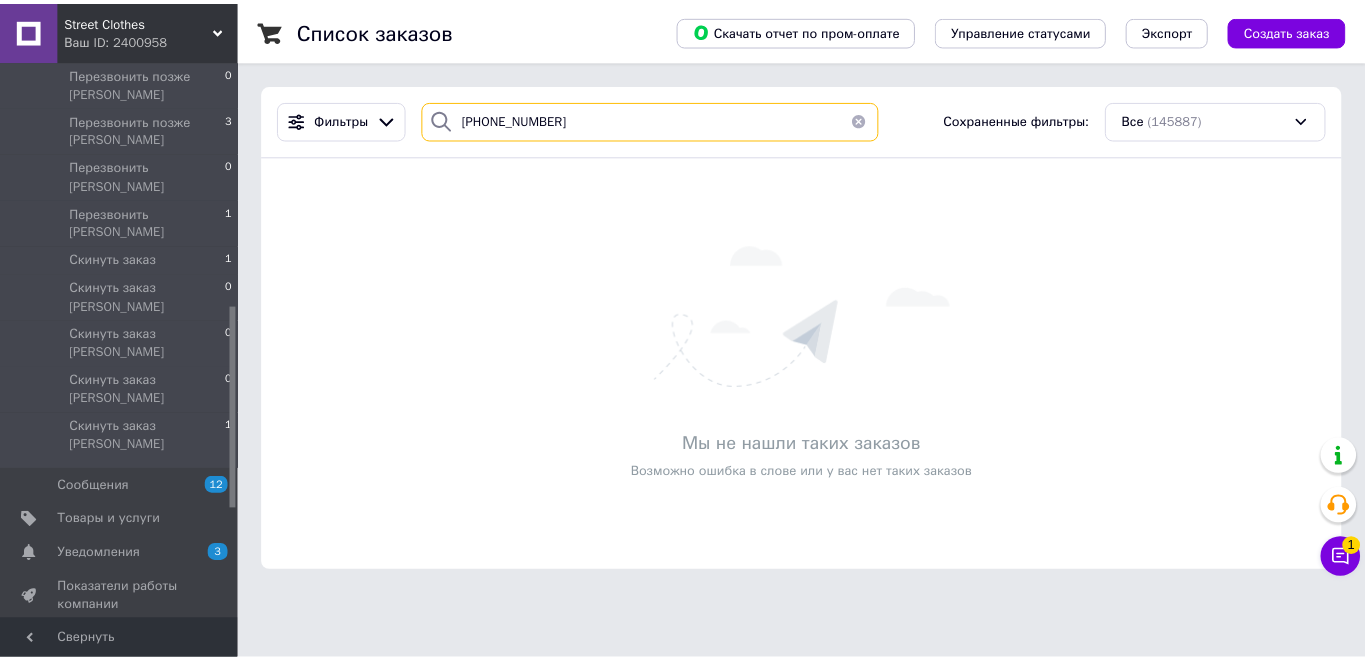 scroll, scrollTop: 805, scrollLeft: 0, axis: vertical 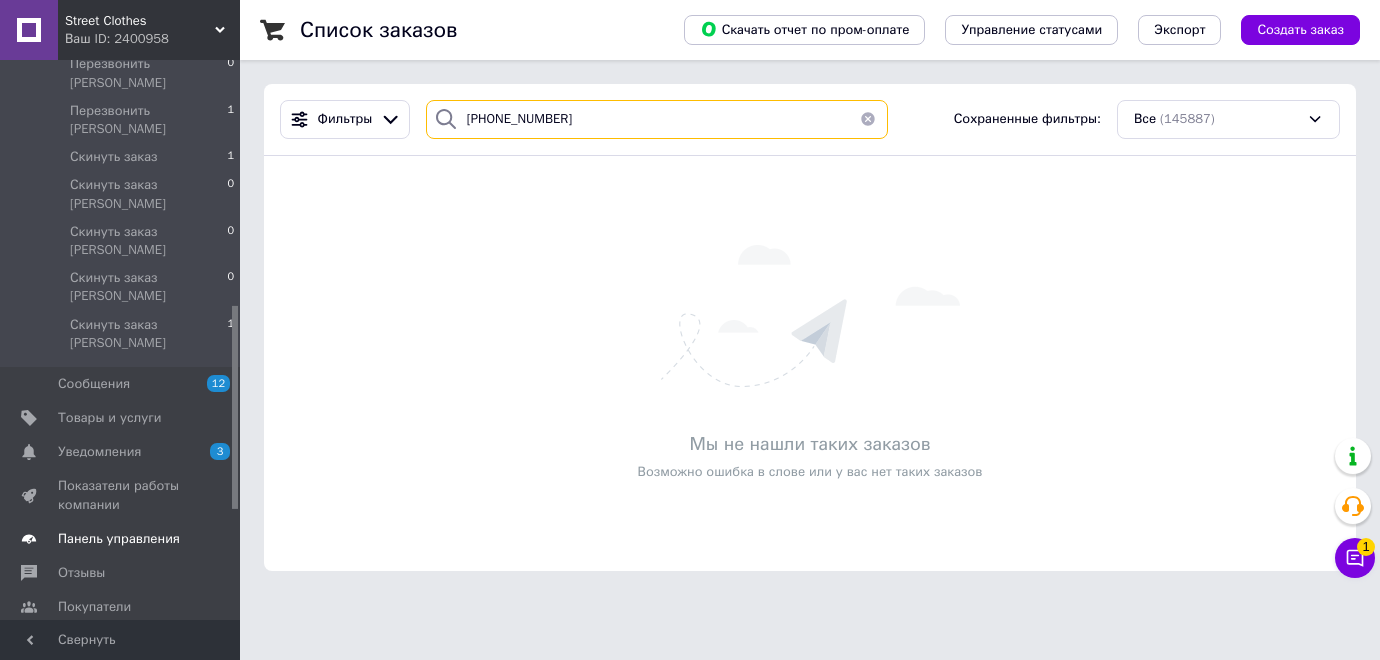 drag, startPoint x: 233, startPoint y: 116, endPoint x: 239, endPoint y: 408, distance: 292.06165 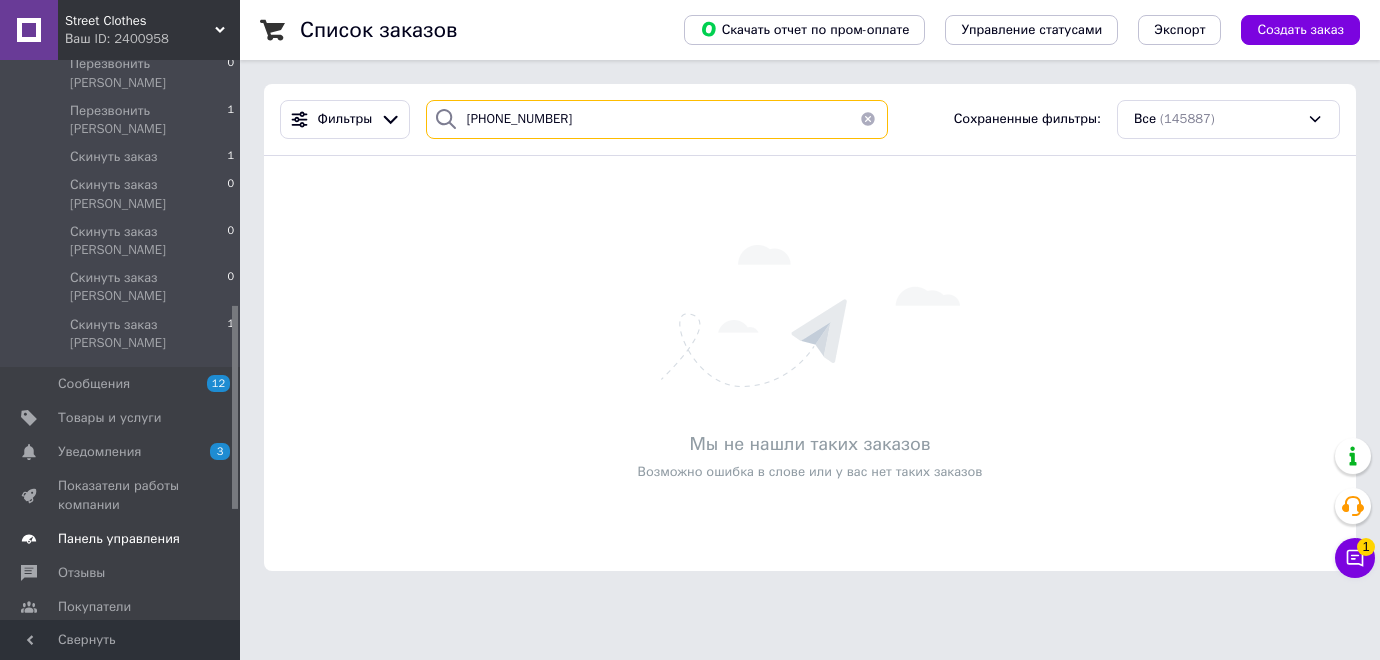 click on "Заказы и сообщения Заказы 3 Новые 3 Принятые 53582 Выполненные 13196 Отмененные 39330 Оплаченные 13 Для БС 2 Ждем оплату [PERSON_NAME] 1 Ждем оплату [PERSON_NAME] 3 Ждем отправку / (с ТТН)!! 39659 Ждем отправку [PERSON_NAME] 23 Заказы обмен / возврат 29 Н / В 25 Оплата [PERSON_NAME] 9 Перезвонить [PERSON_NAME] 0 Перезвонить [PERSON_NAME] 0 Перезвонить позже 0 Перезвонить позже [PERSON_NAME] 0 Перезвонить позже [PERSON_NAME] 3 Перезвонить [PERSON_NAME] 0 Перезвонить [PERSON_NAME] 1 Скинуть заказ 1 Скинуть заказ [PERSON_NAME] 0 Скинуть заказ [PERSON_NAME] 0 Скинуть заказ [PERSON_NAME] 0 Скинуть заказ [PERSON_NAME] 1 Сообщения 12 Товары и услуги Уведомления 3 0 Панель управления" at bounding box center [120, 340] 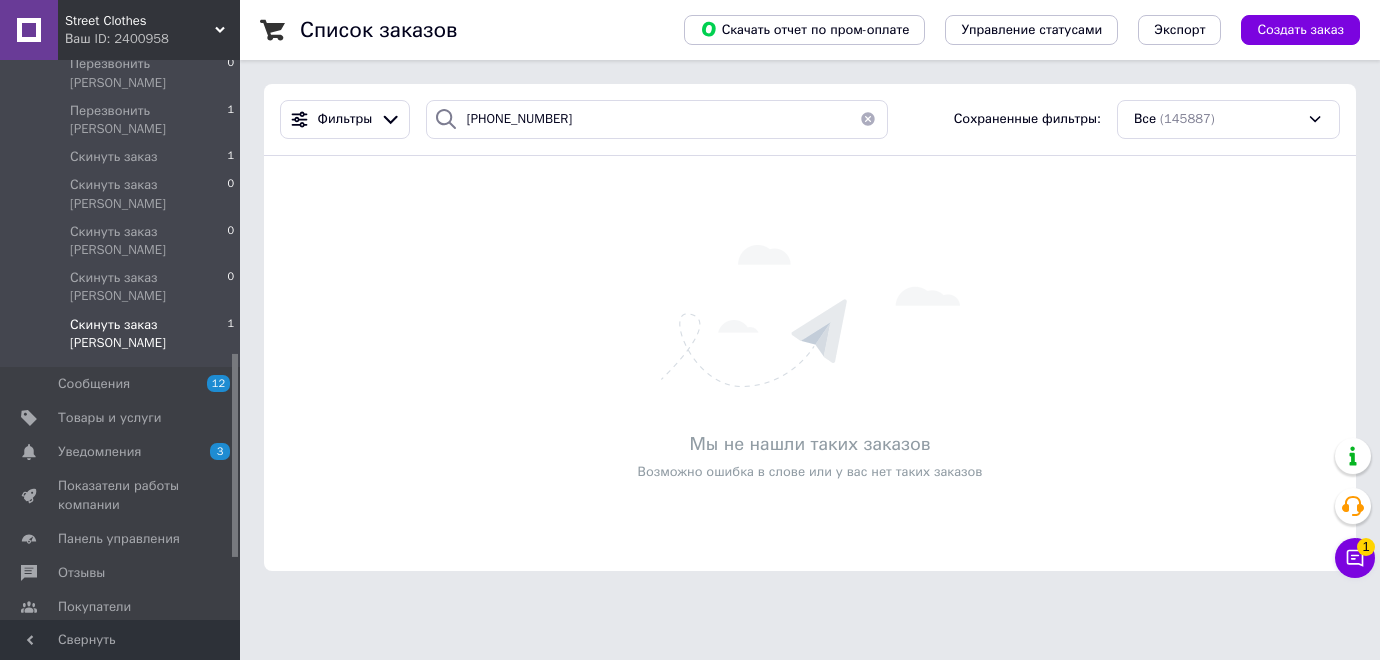 click on "Скинуть заказ [PERSON_NAME]" at bounding box center (148, 334) 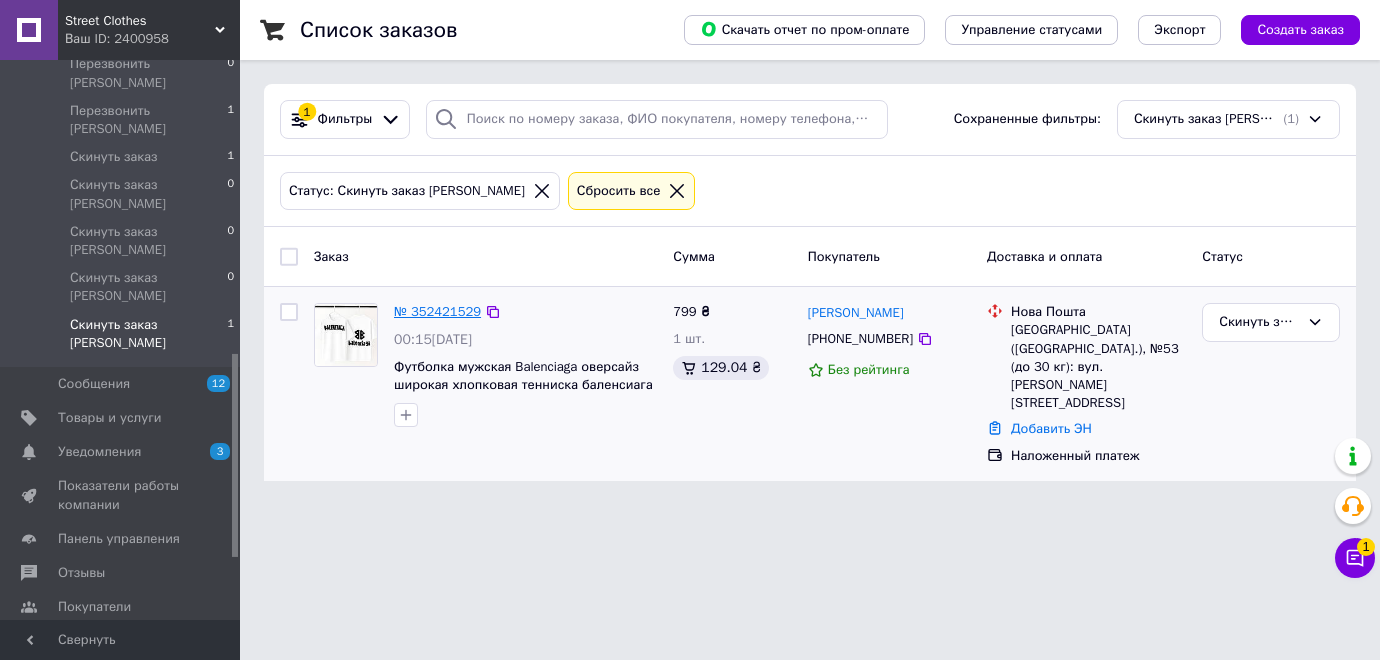click on "№ 352421529" at bounding box center [437, 311] 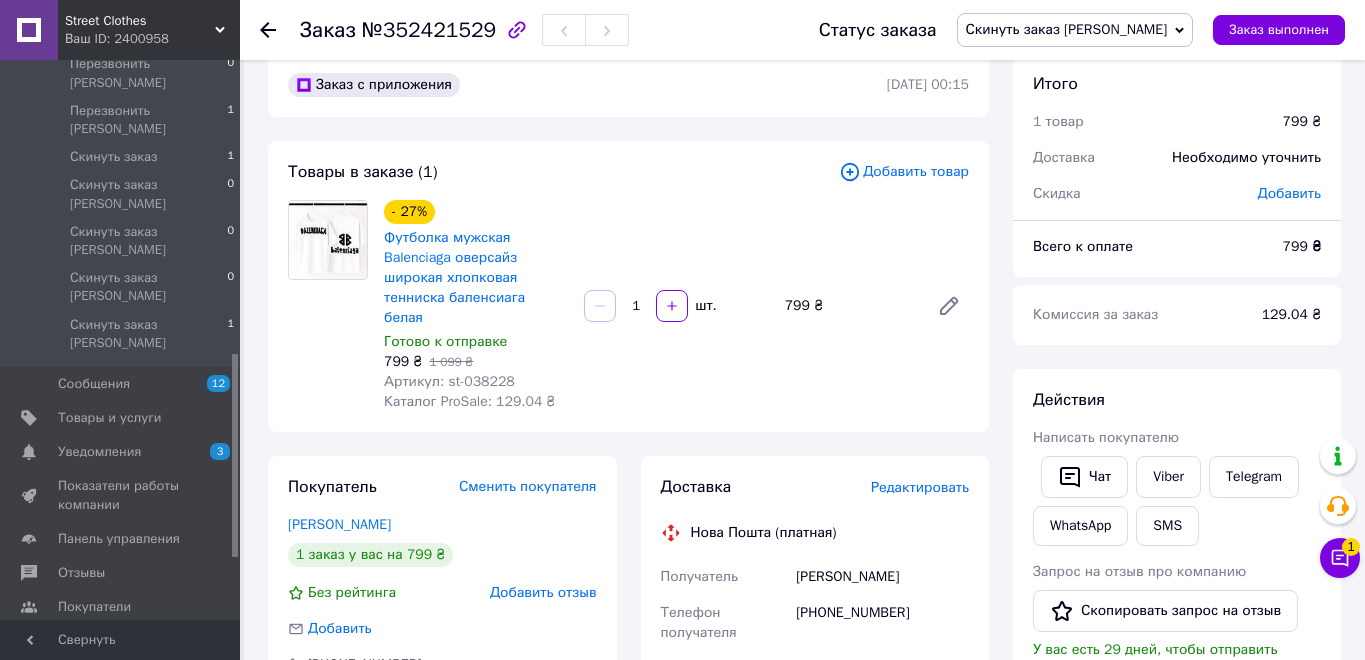 scroll, scrollTop: 42, scrollLeft: 0, axis: vertical 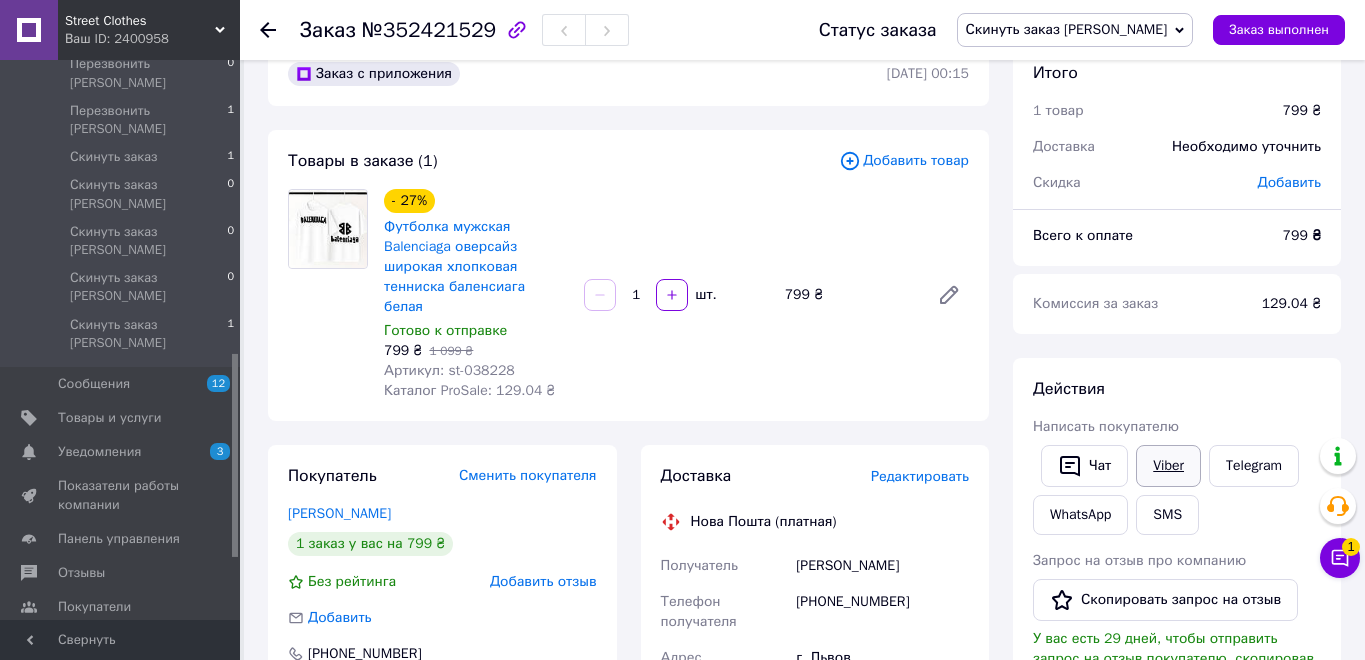 click on "Viber" at bounding box center (1168, 466) 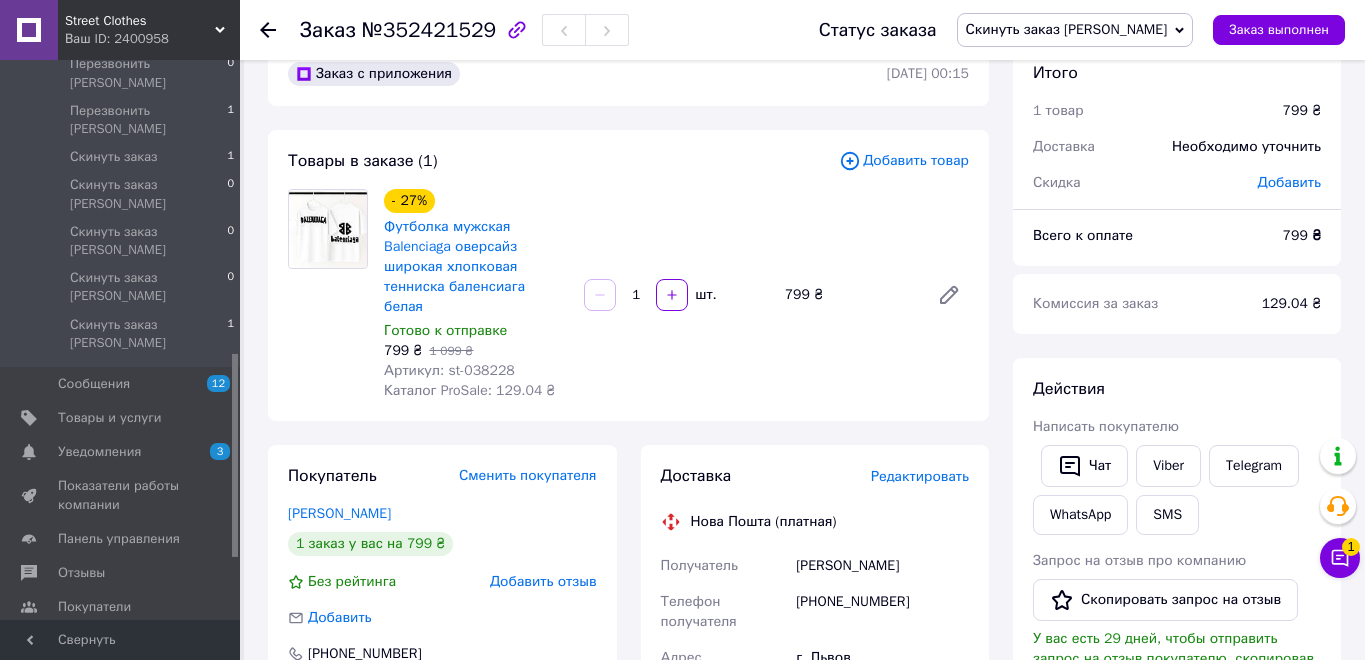 click on "Итого 1 товар 799 ₴ Доставка Необходимо уточнить Скидка [PERSON_NAME] Всего к оплате 799 ₴ Комиссия за заказ 129.04 ₴ Действия Написать покупателю   Чат Viber Telegram WhatsApp SMS Запрос на отзыв про компанию   Скопировать запрос на отзыв У вас есть 29 дней, чтобы отправить запрос на отзыв покупателю, скопировав ссылку.   Выдать чек   Скачать PDF   Печать PDF   Дублировать заказ Метки Личные заметки, которые видите только вы. По ним можно фильтровать заказы Примечания Осталось 300 символов Очистить Сохранить" at bounding box center [1177, 719] 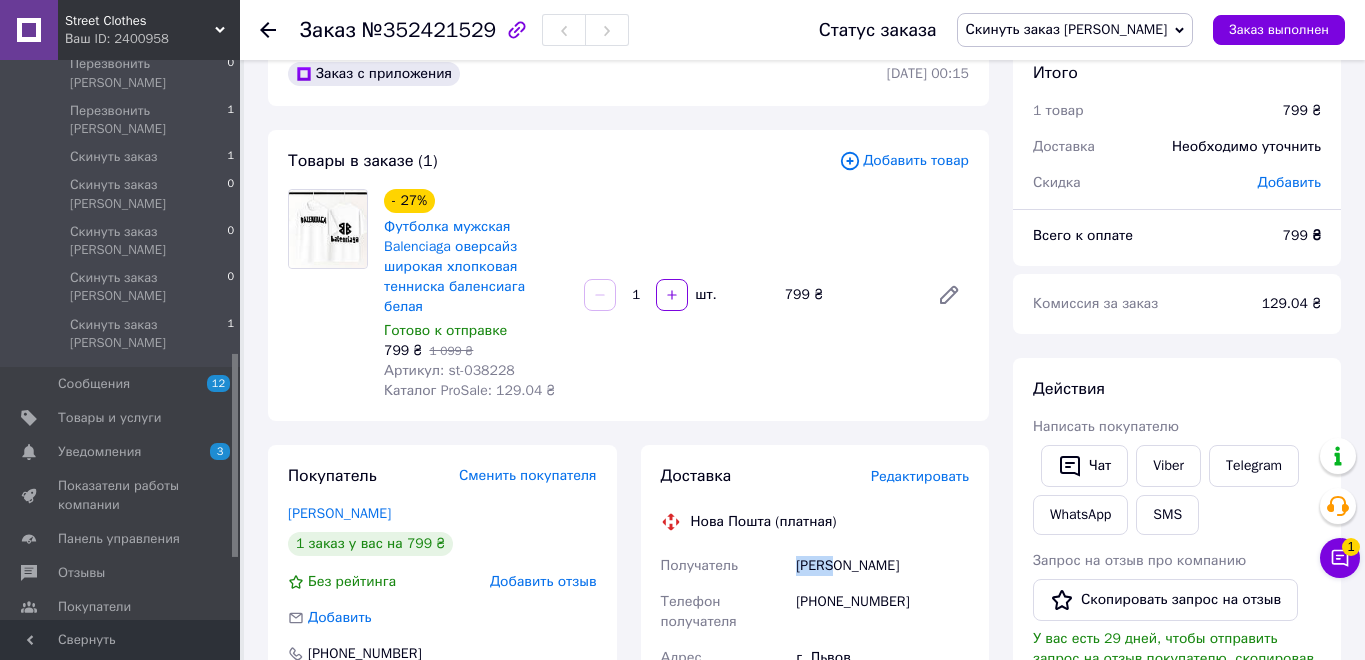 drag, startPoint x: 842, startPoint y: 567, endPoint x: 796, endPoint y: 560, distance: 46.52956 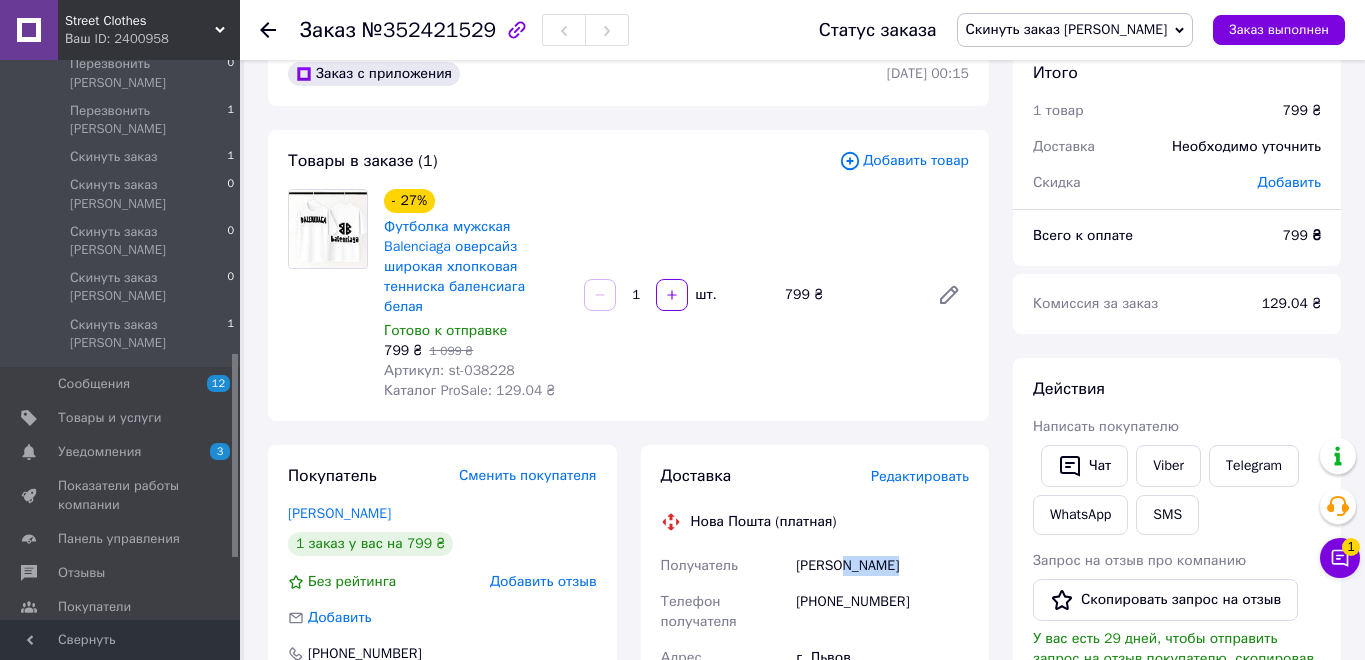 drag, startPoint x: 903, startPoint y: 567, endPoint x: 848, endPoint y: 562, distance: 55.226807 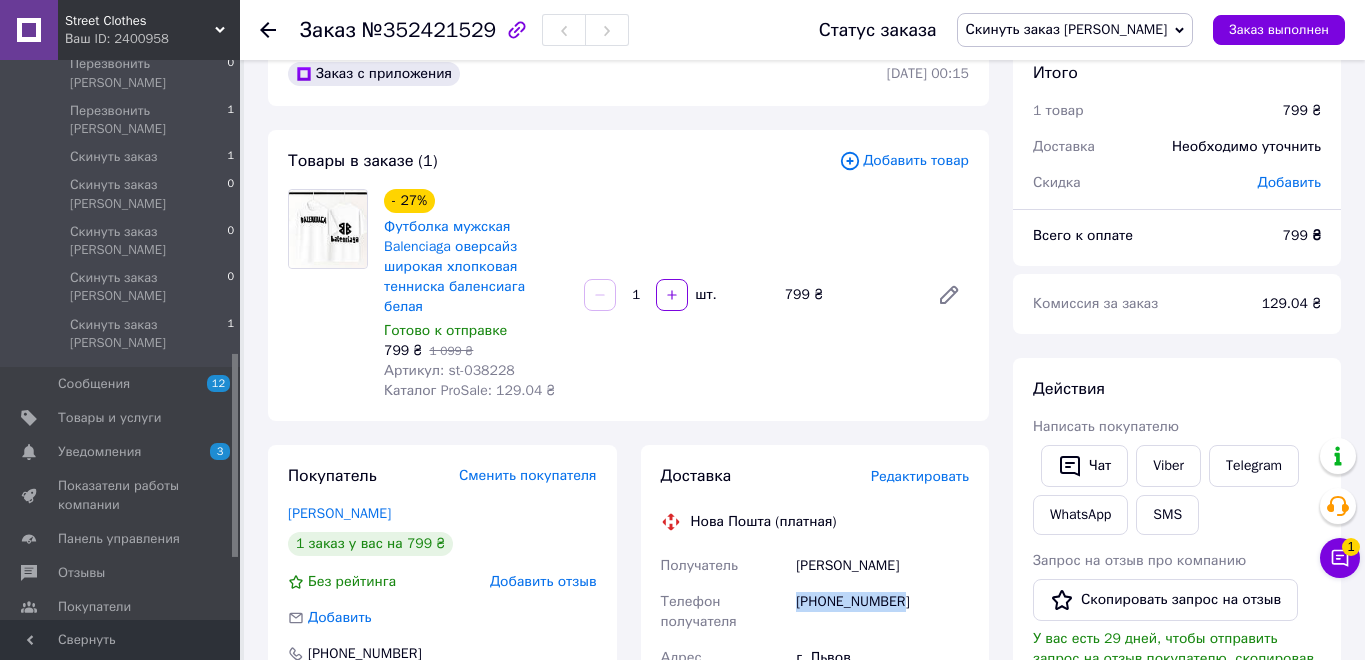 drag, startPoint x: 904, startPoint y: 602, endPoint x: 798, endPoint y: 601, distance: 106.004715 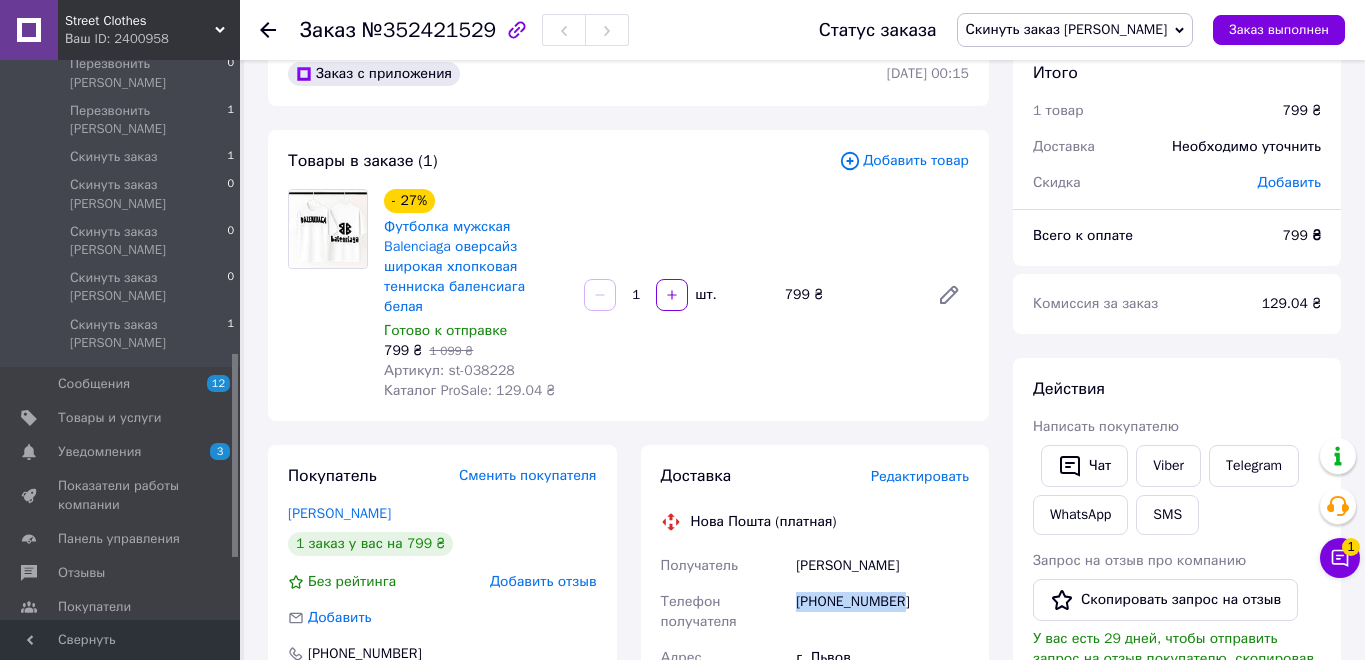 click on "[PHONE_NUMBER]" at bounding box center (882, 612) 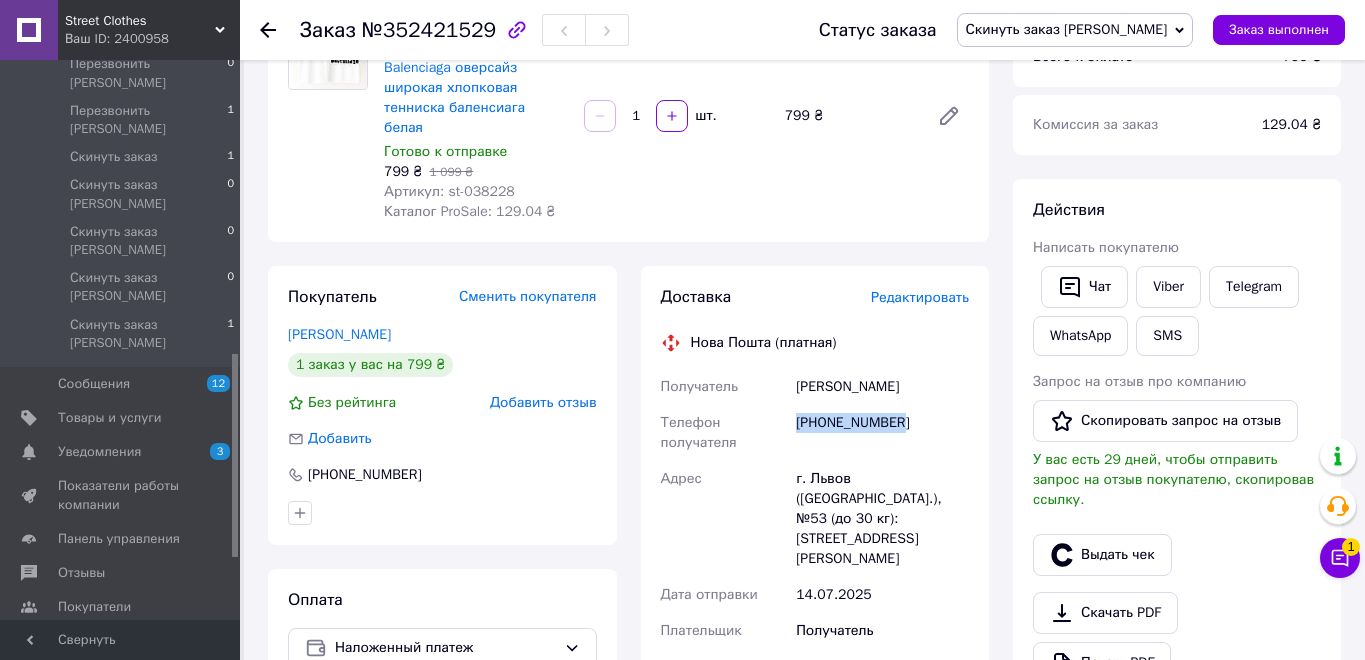 scroll, scrollTop: 246, scrollLeft: 0, axis: vertical 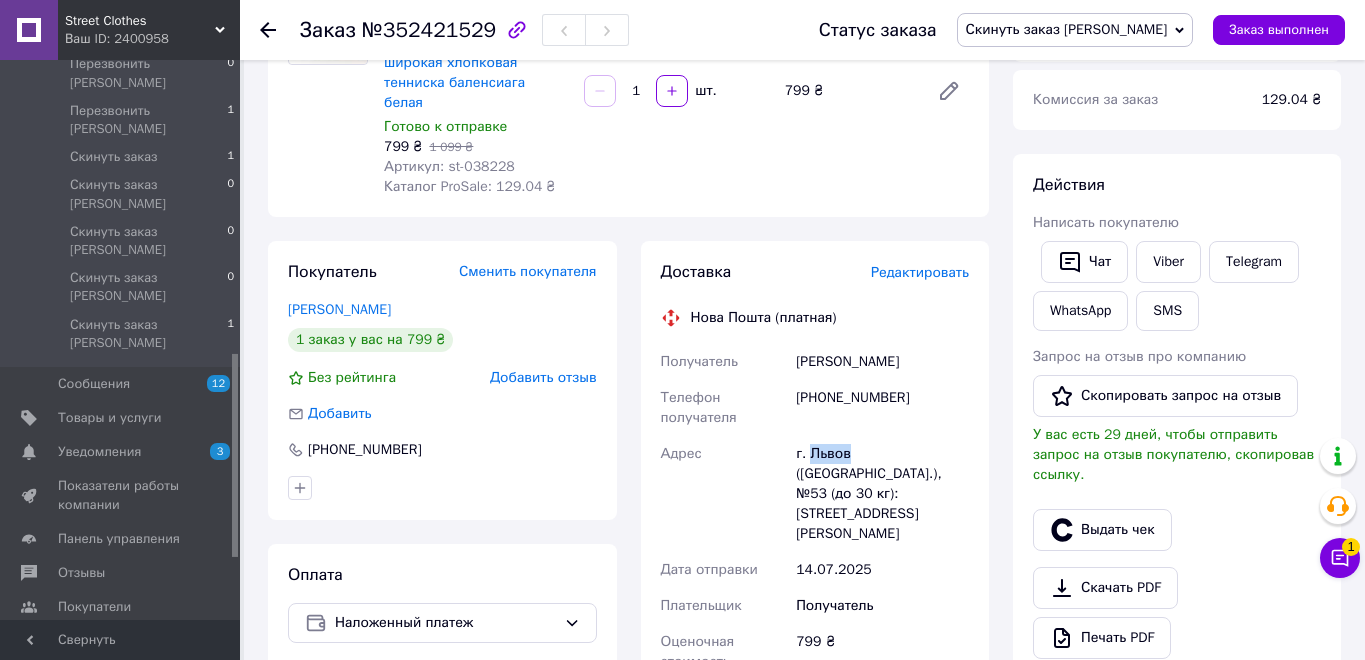 drag, startPoint x: 850, startPoint y: 455, endPoint x: 811, endPoint y: 452, distance: 39.115215 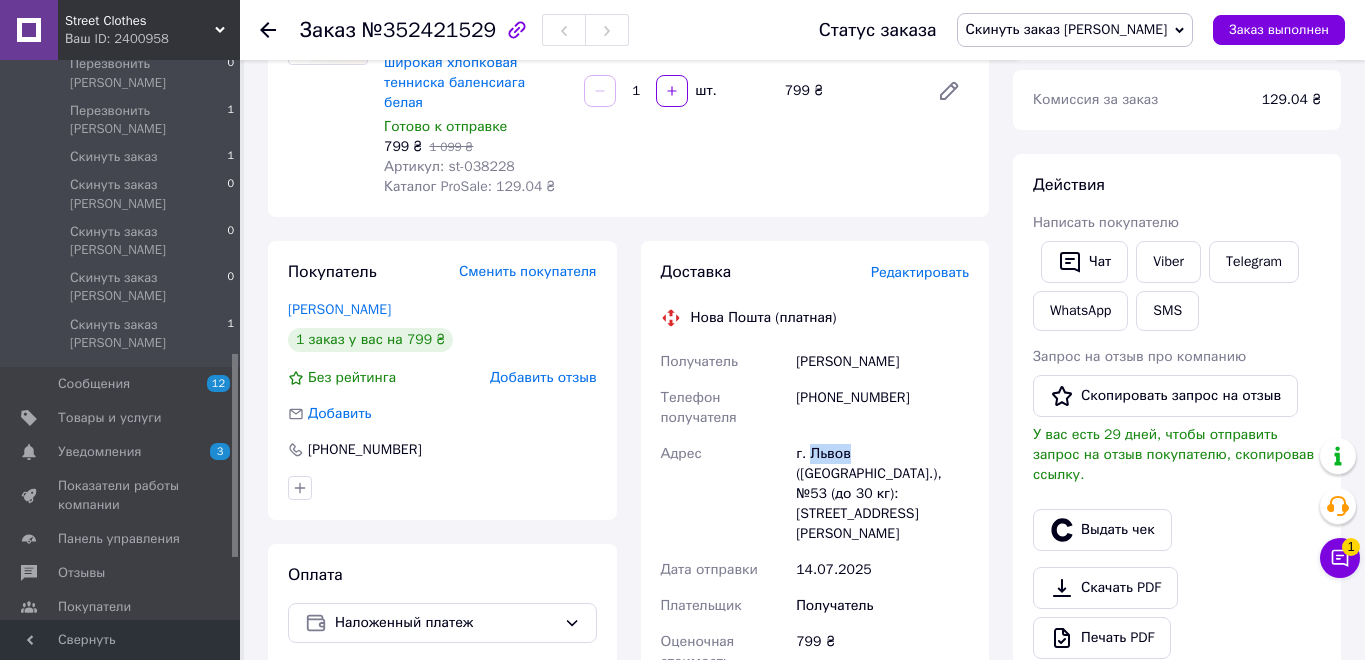 click on "г. Львов ([GEOGRAPHIC_DATA].), №53 (до 30 кг): [STREET_ADDRESS][PERSON_NAME]" at bounding box center (882, 494) 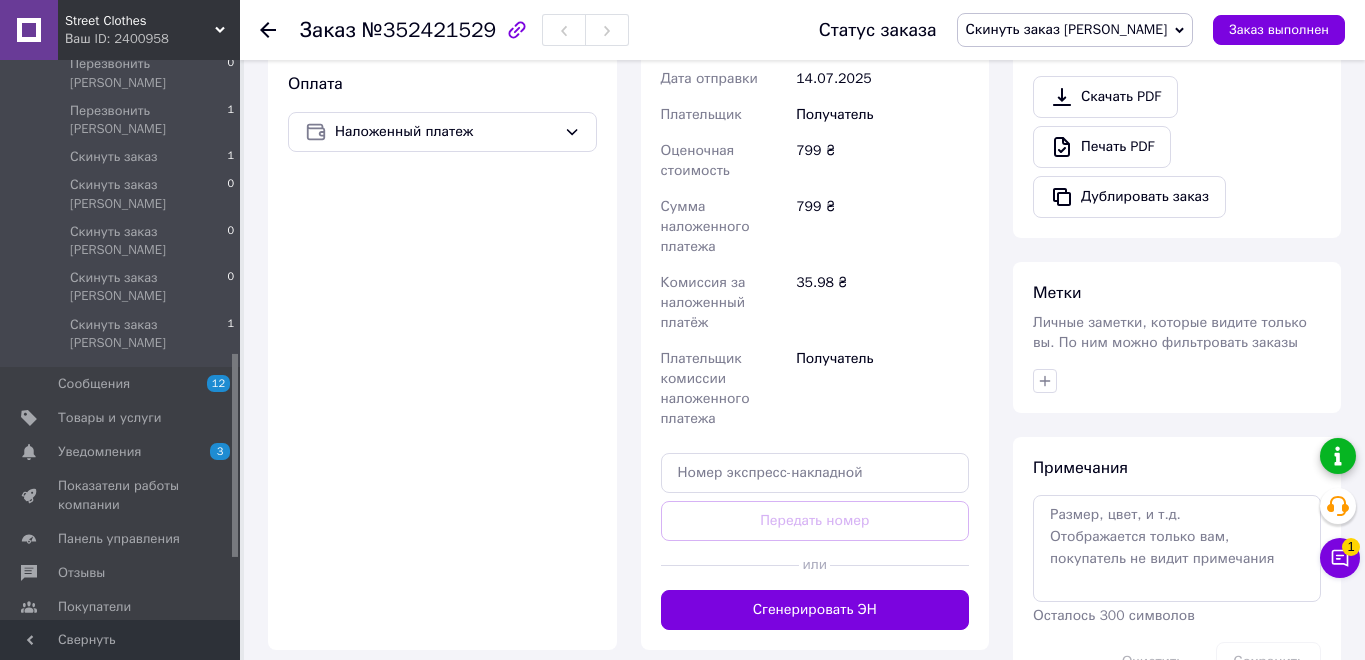 scroll, scrollTop: 742, scrollLeft: 0, axis: vertical 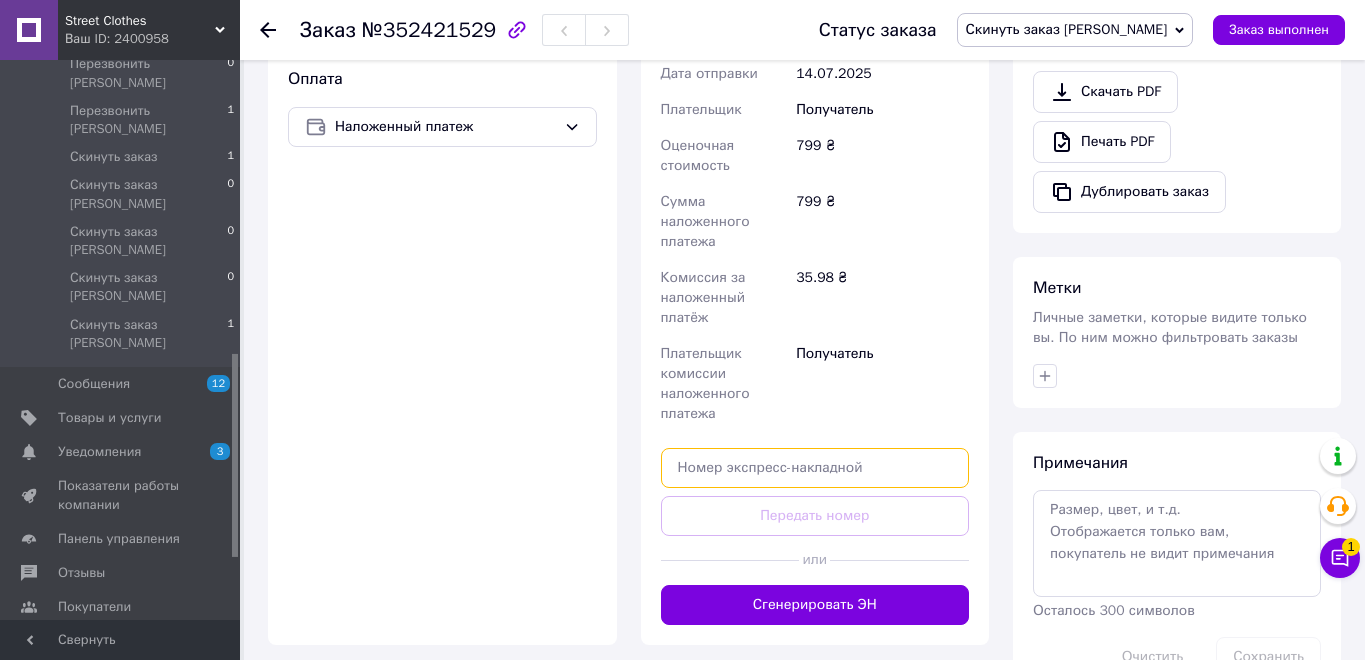 paste on "20451205004551" 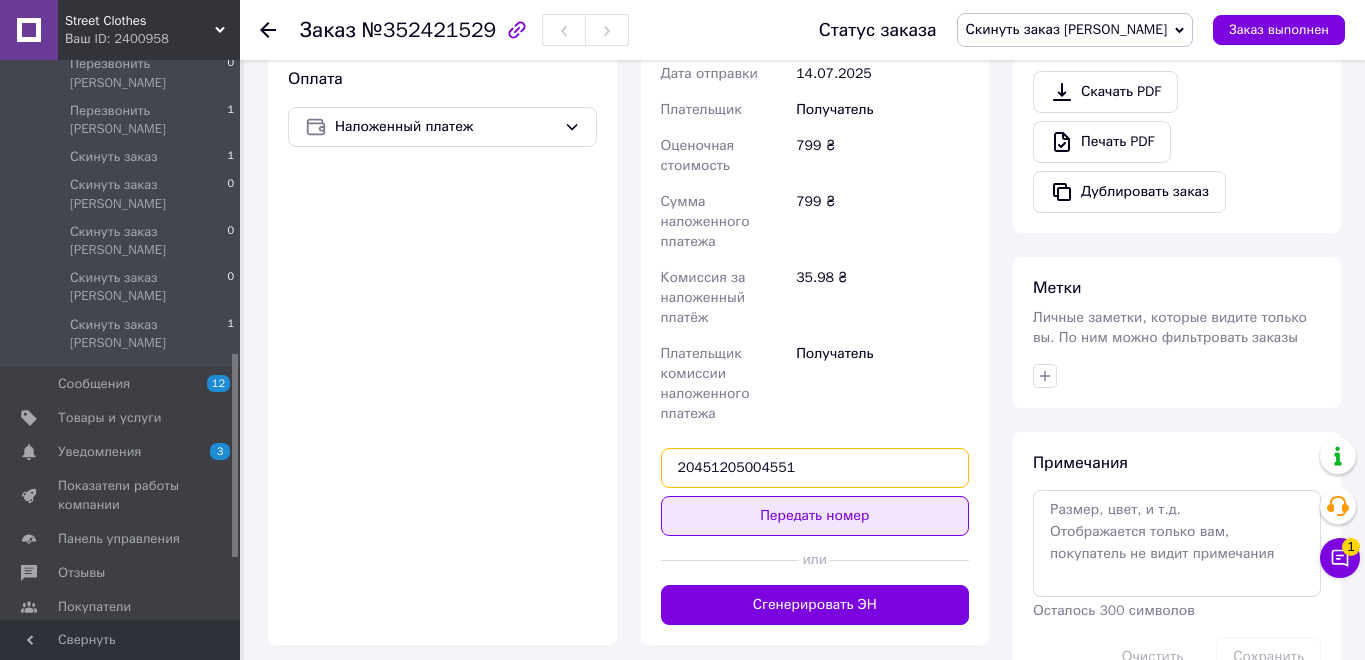 type on "20451205004551" 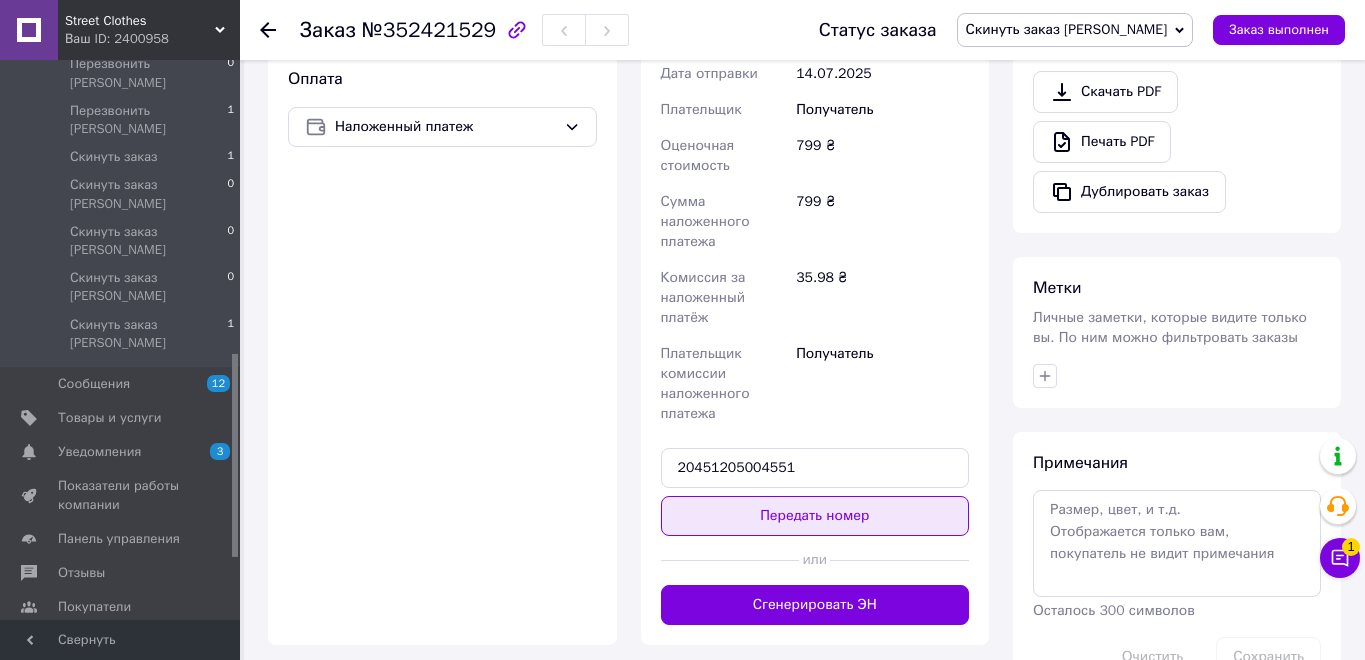 click on "Передать номер" at bounding box center [815, 516] 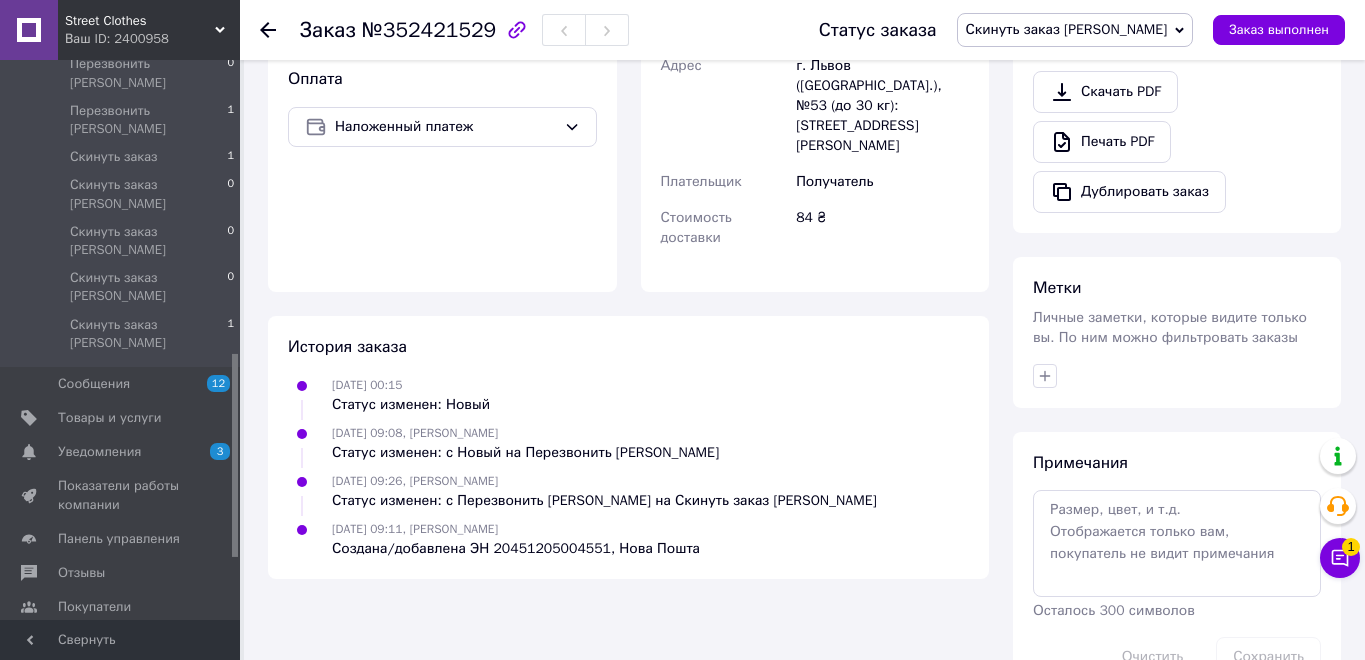 click on "Скинуть заказ [PERSON_NAME]" at bounding box center (1067, 29) 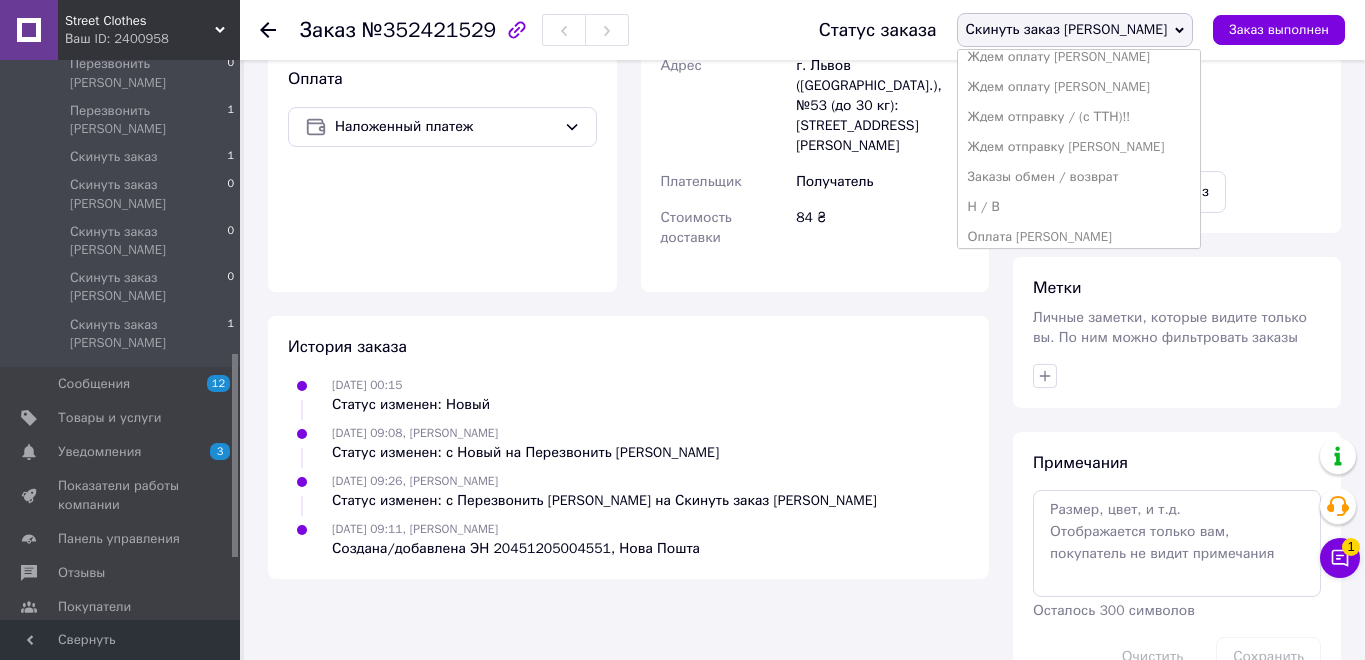 scroll, scrollTop: 186, scrollLeft: 0, axis: vertical 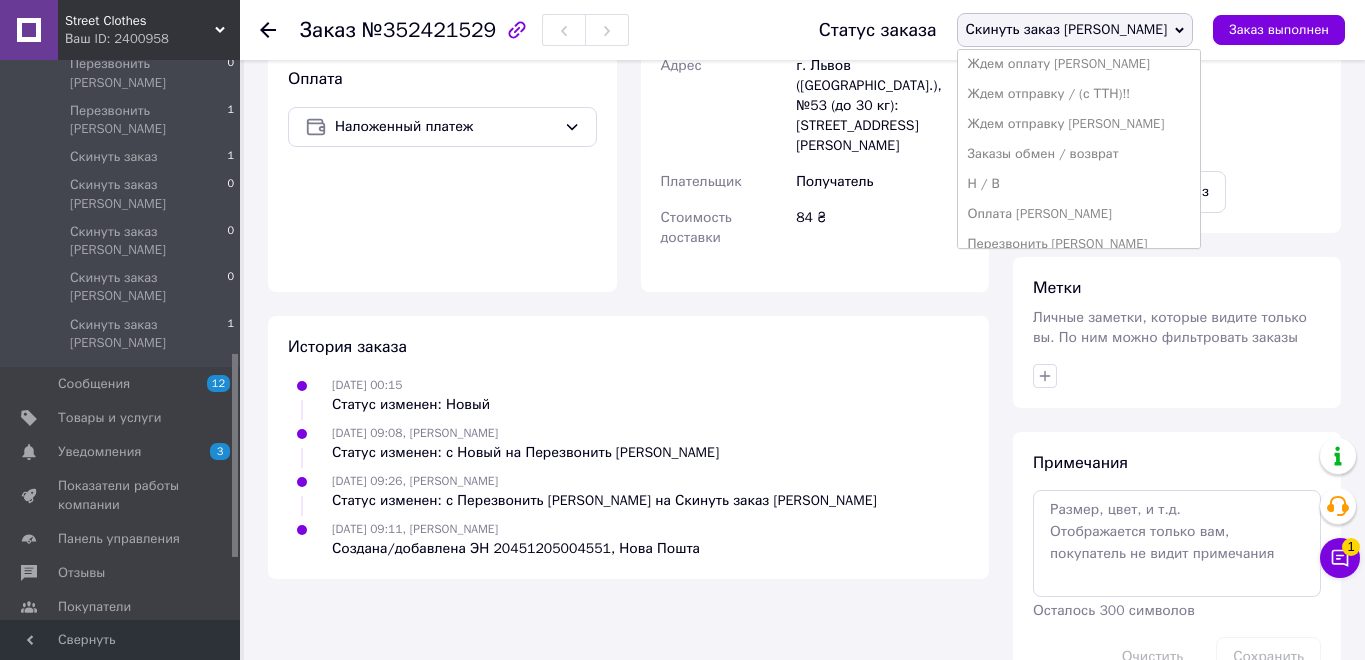 click on "Ждем отправку [PERSON_NAME]" at bounding box center (1079, 124) 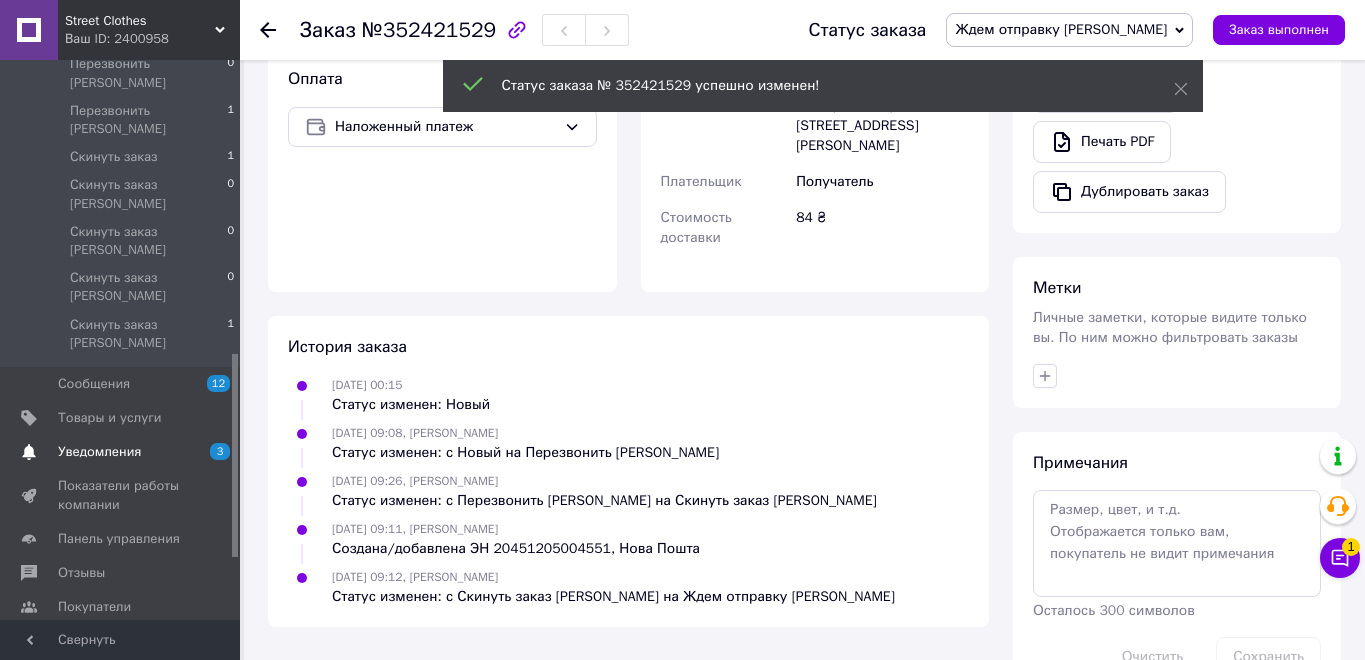 click on "Уведомления" at bounding box center [99, 452] 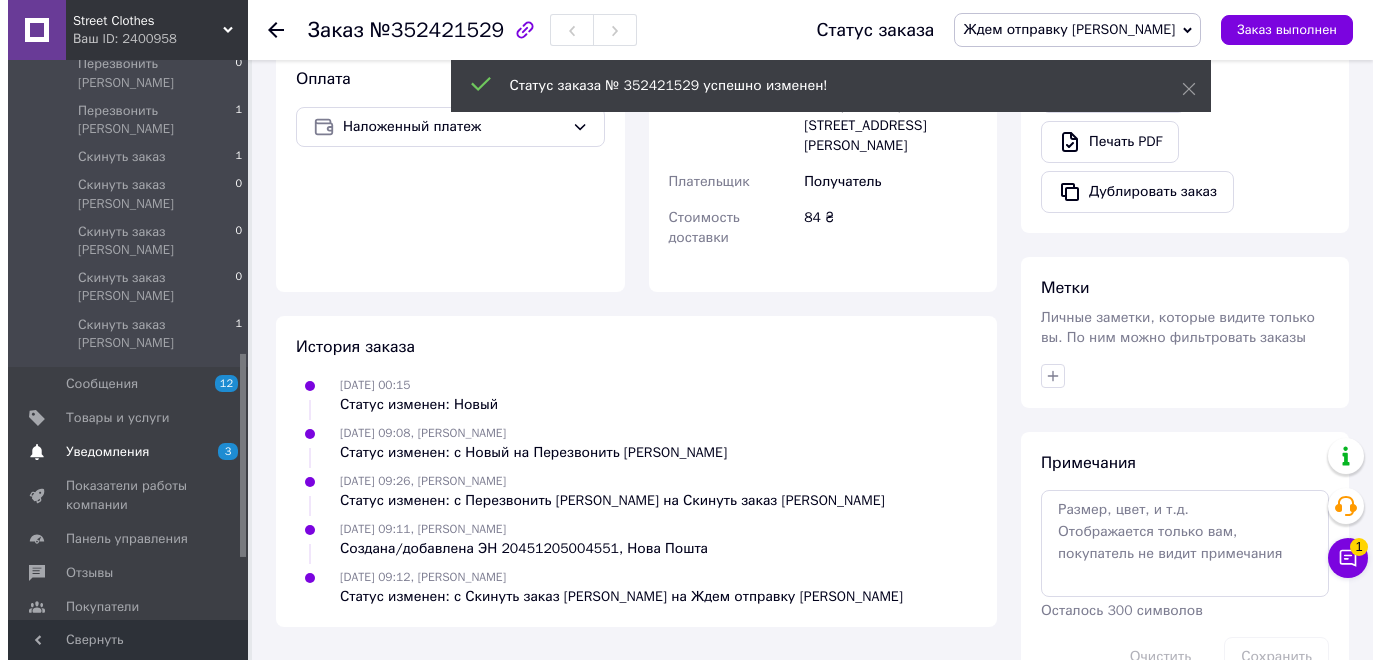 scroll, scrollTop: 0, scrollLeft: 0, axis: both 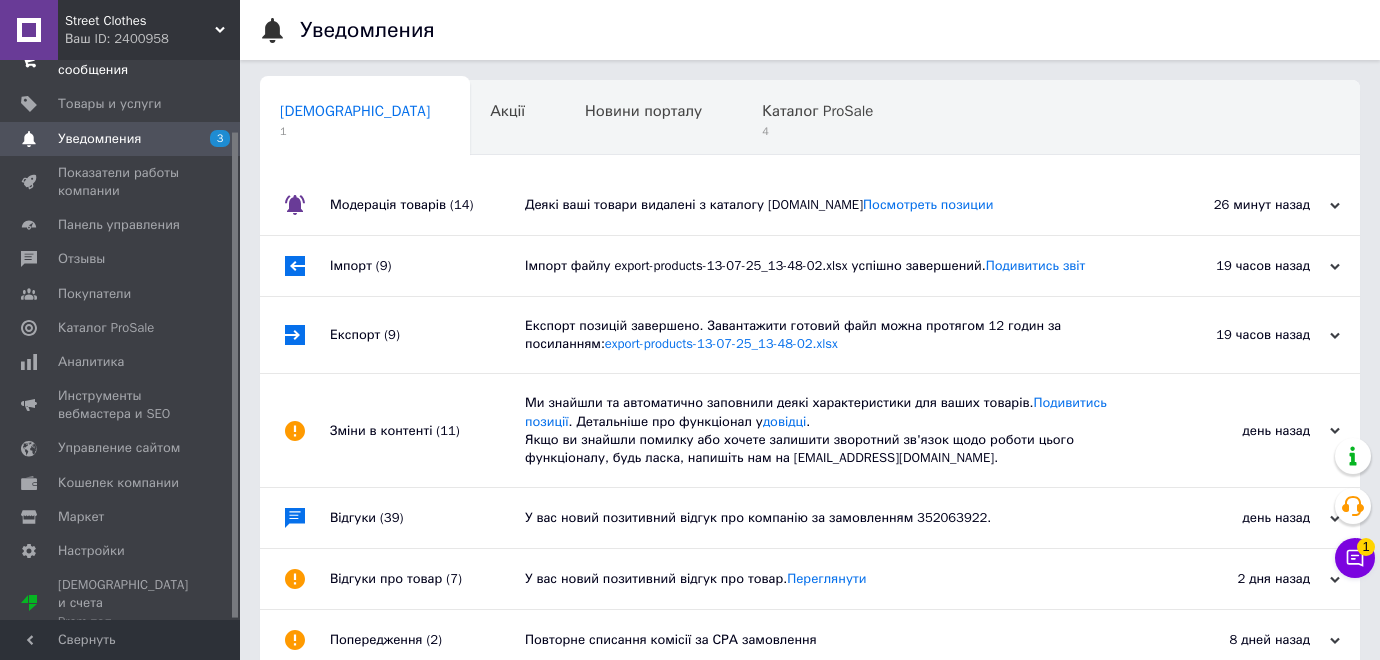 click on "Заказы и сообщения" at bounding box center [121, 61] 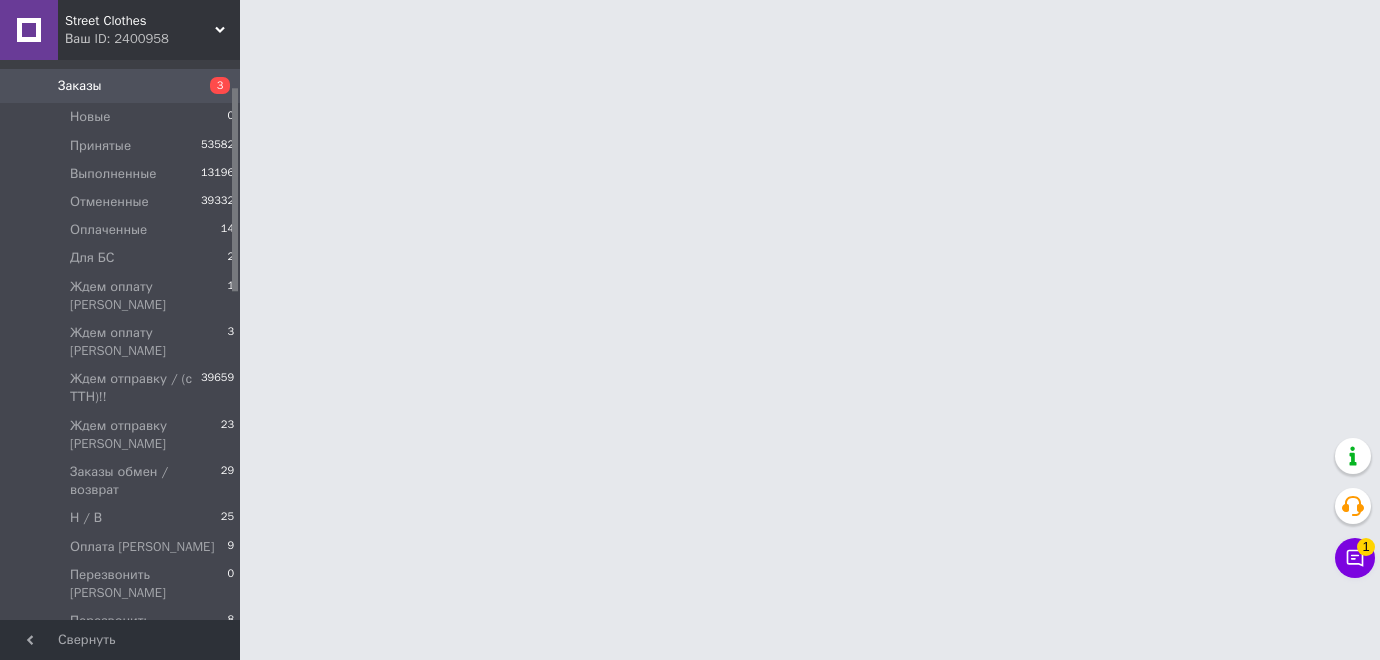 scroll, scrollTop: 72, scrollLeft: 0, axis: vertical 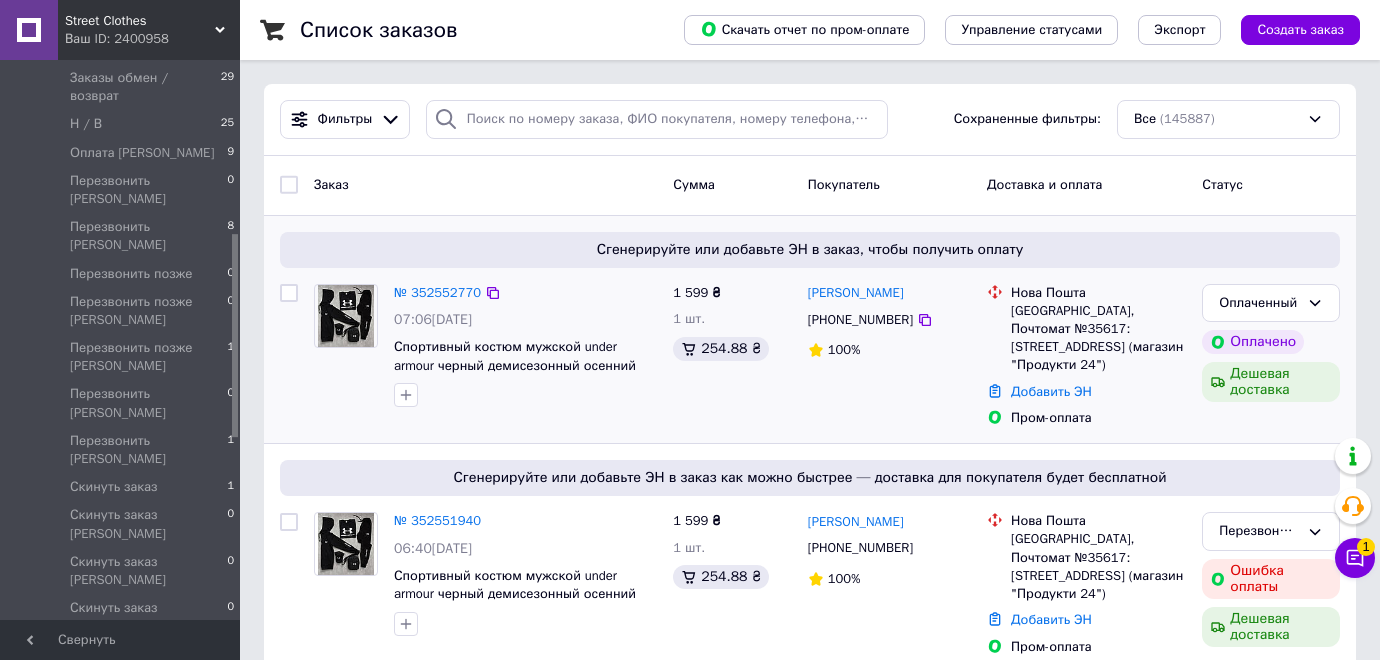 drag, startPoint x: 235, startPoint y: 133, endPoint x: 267, endPoint y: 272, distance: 142.6359 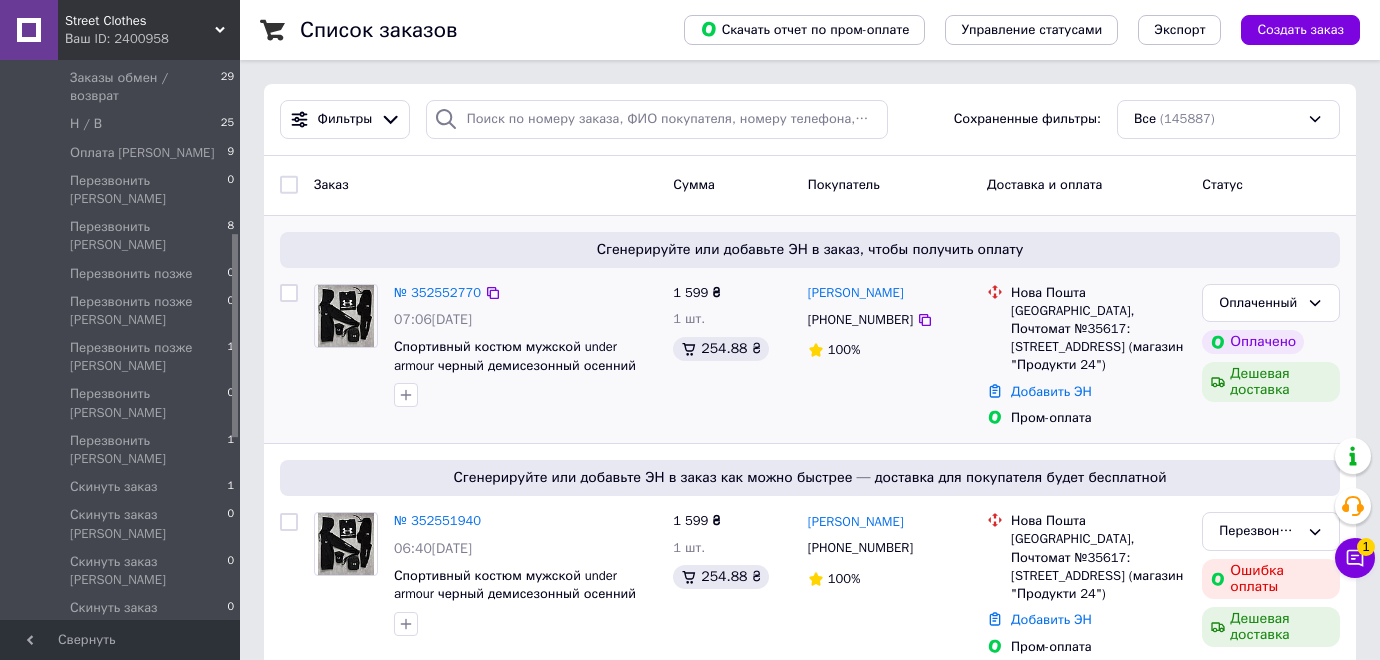 click on "Street Clothes Ваш ID: 2400958 Сайт Street Clothes Кабинет покупателя Проверить состояние системы Страница на портале Справка Выйти Заказы и сообщения Заказы 3 Новые 0 Принятые 53582 Выполненные 13196 Отмененные 39332 Оплаченные 14 Для БС 2 Ждем оплату [PERSON_NAME] 1 Ждем оплату [PERSON_NAME] 3 Ждем отправку / (с ТТН)!! 39659 Ждем отправку [PERSON_NAME] 24 Заказы обмен / возврат 29 Н / В 25 Оплата [PERSON_NAME] 9 Перезвонить [PERSON_NAME] 0 Перезвонить [PERSON_NAME] 8 Перезвонить позже 0 Перезвонить позже [PERSON_NAME] 0 Перезвонить позже [PERSON_NAME] 1 Перезвонить [PERSON_NAME] 0 Перезвонить [PERSON_NAME] 1 Скинуть заказ 1 Скинуть заказ [PERSON_NAME] 0 0 0 0 12 3 0" at bounding box center (690, 9637) 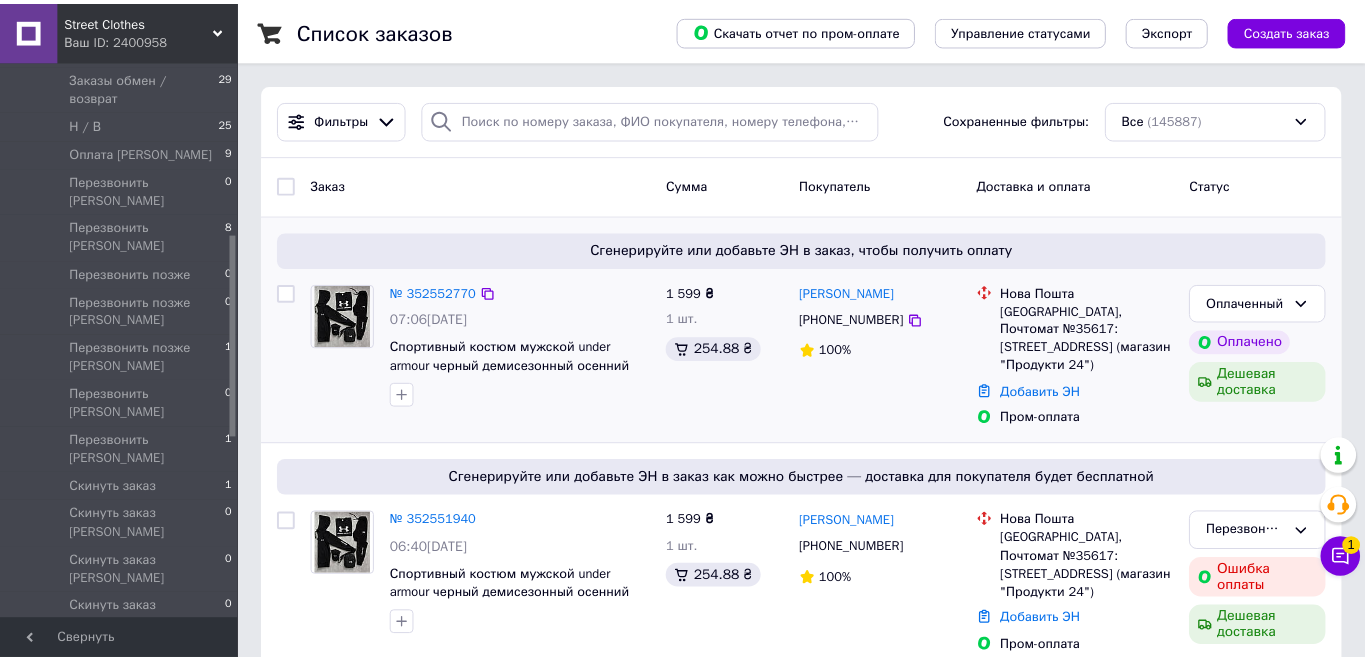 scroll, scrollTop: 456, scrollLeft: 0, axis: vertical 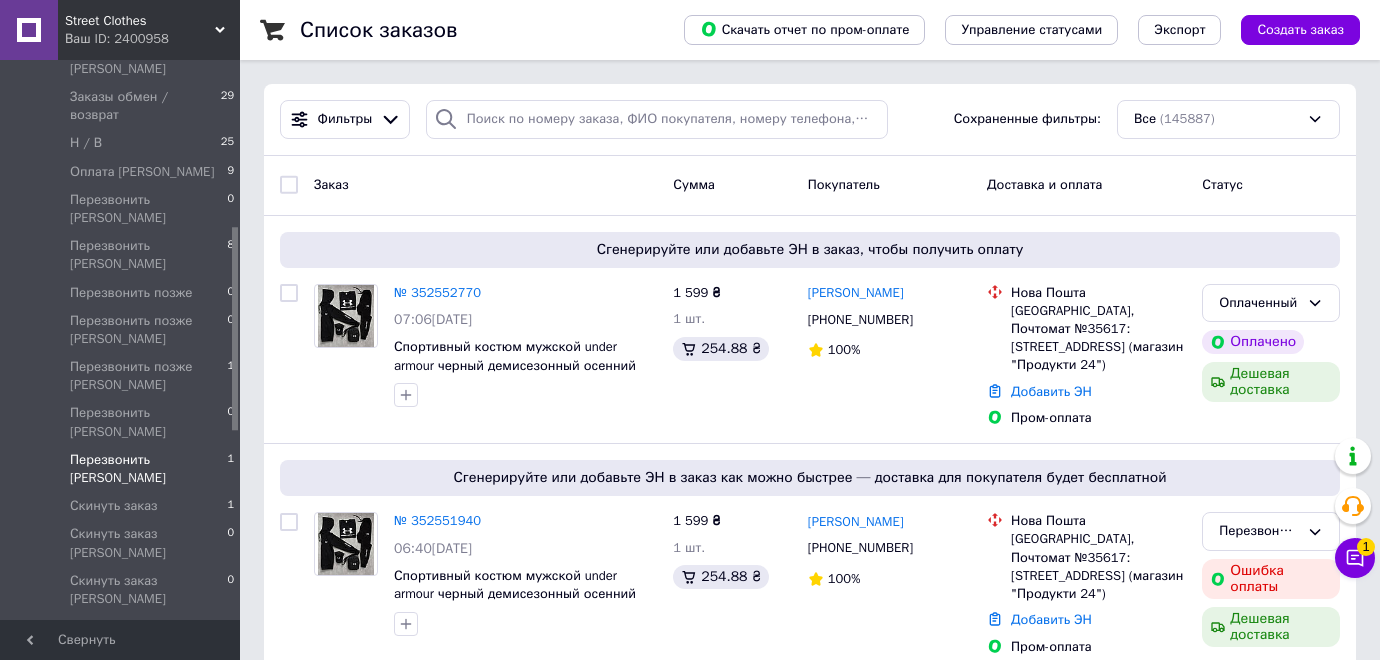click on "Перезвонить [PERSON_NAME]" at bounding box center (148, 469) 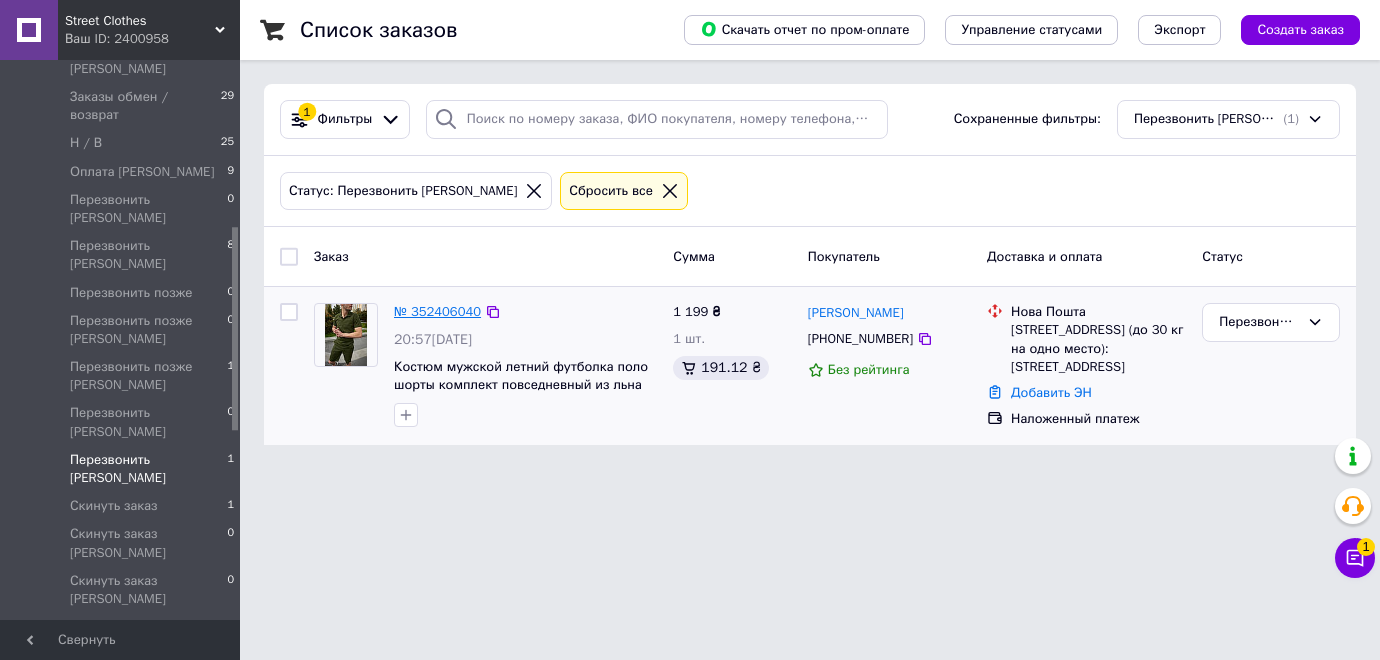 click on "№ 352406040" at bounding box center [437, 311] 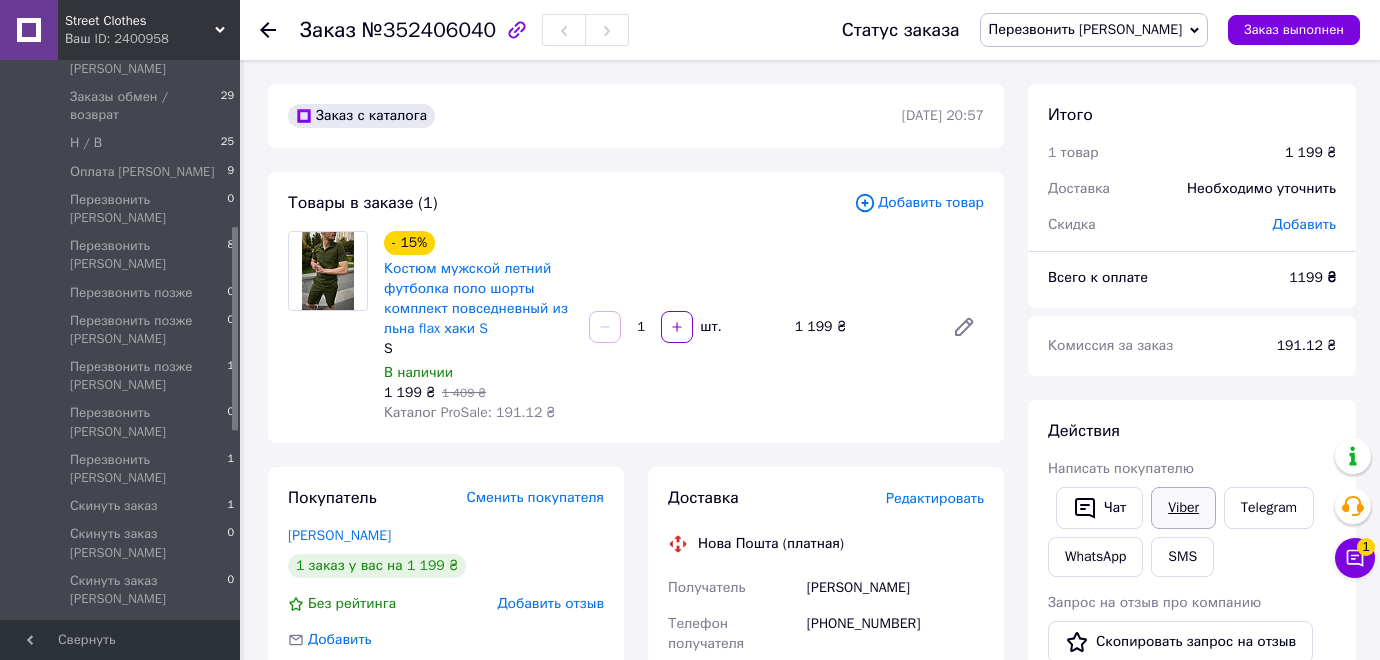 click on "Viber" at bounding box center [1183, 508] 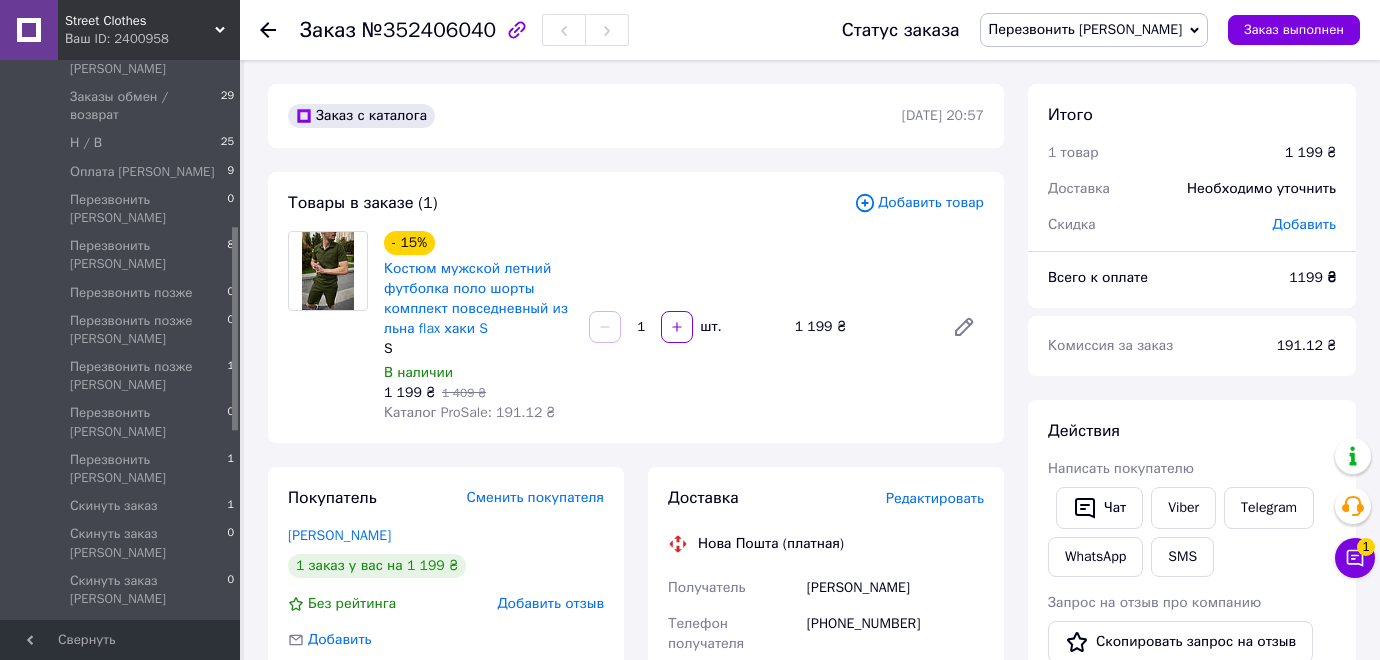 click on "191.12 ₴" at bounding box center [1306, 346] 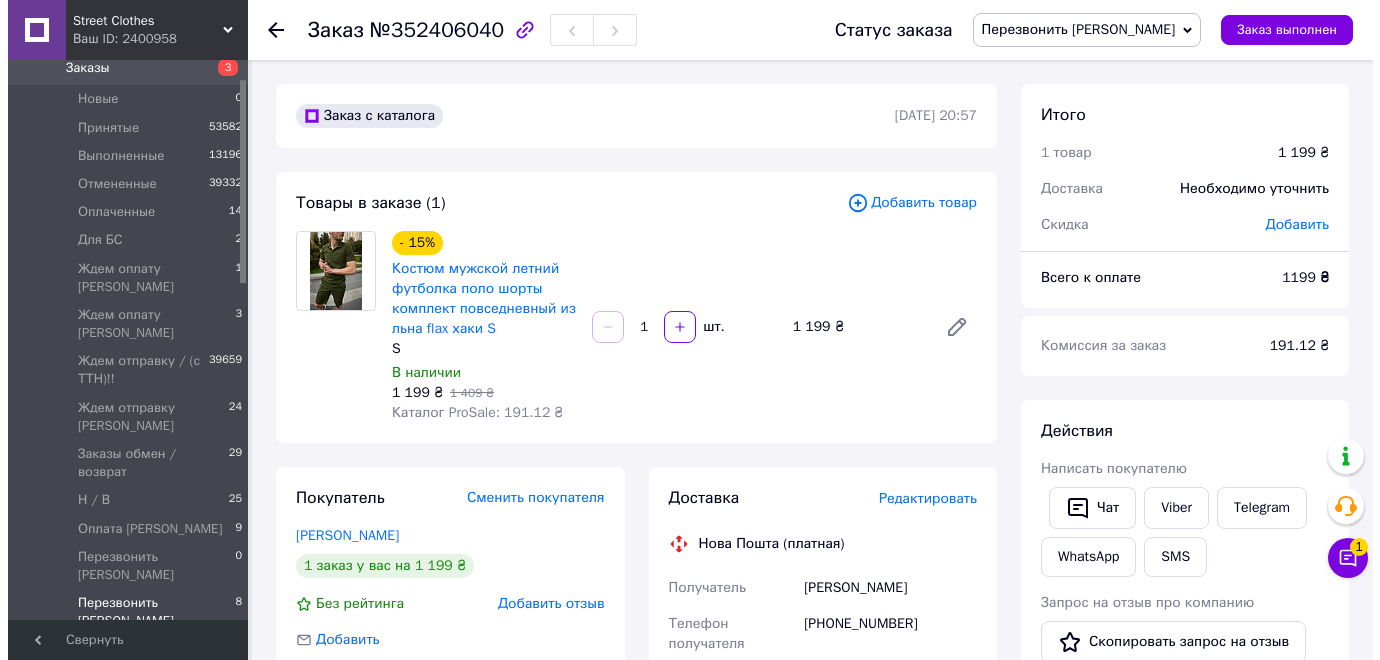 scroll, scrollTop: 50, scrollLeft: 0, axis: vertical 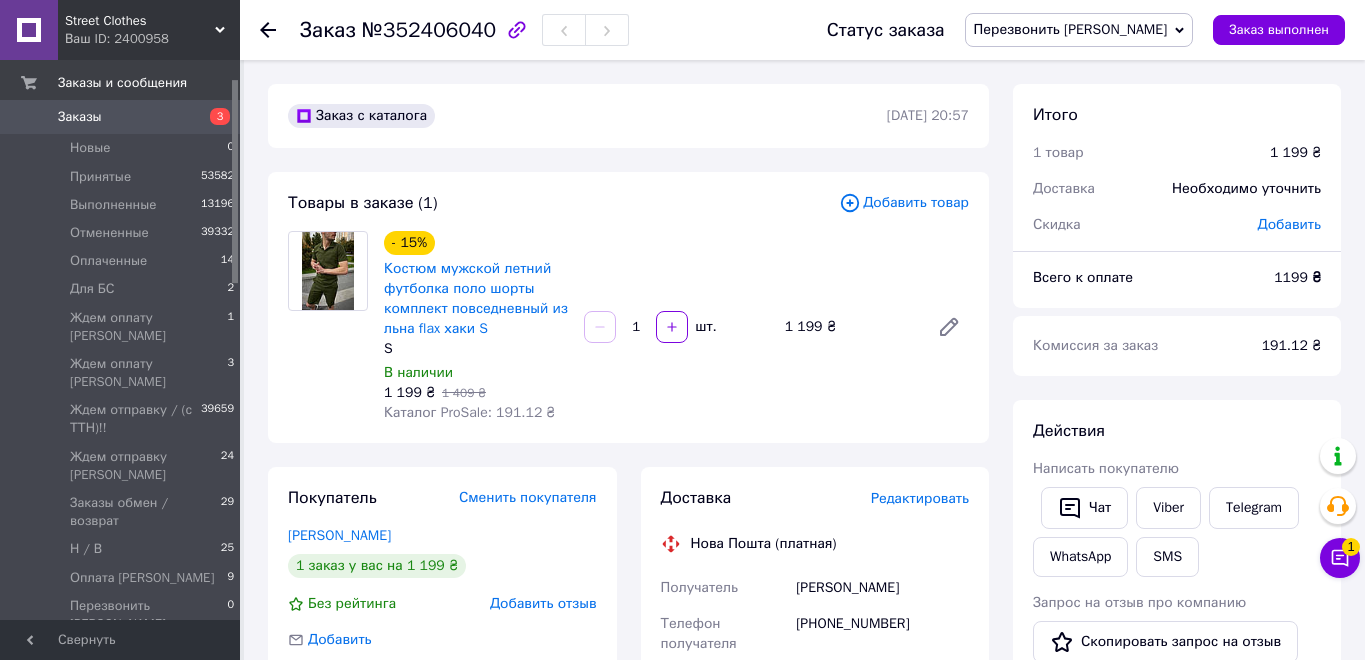 click on "Заказы" at bounding box center [121, 117] 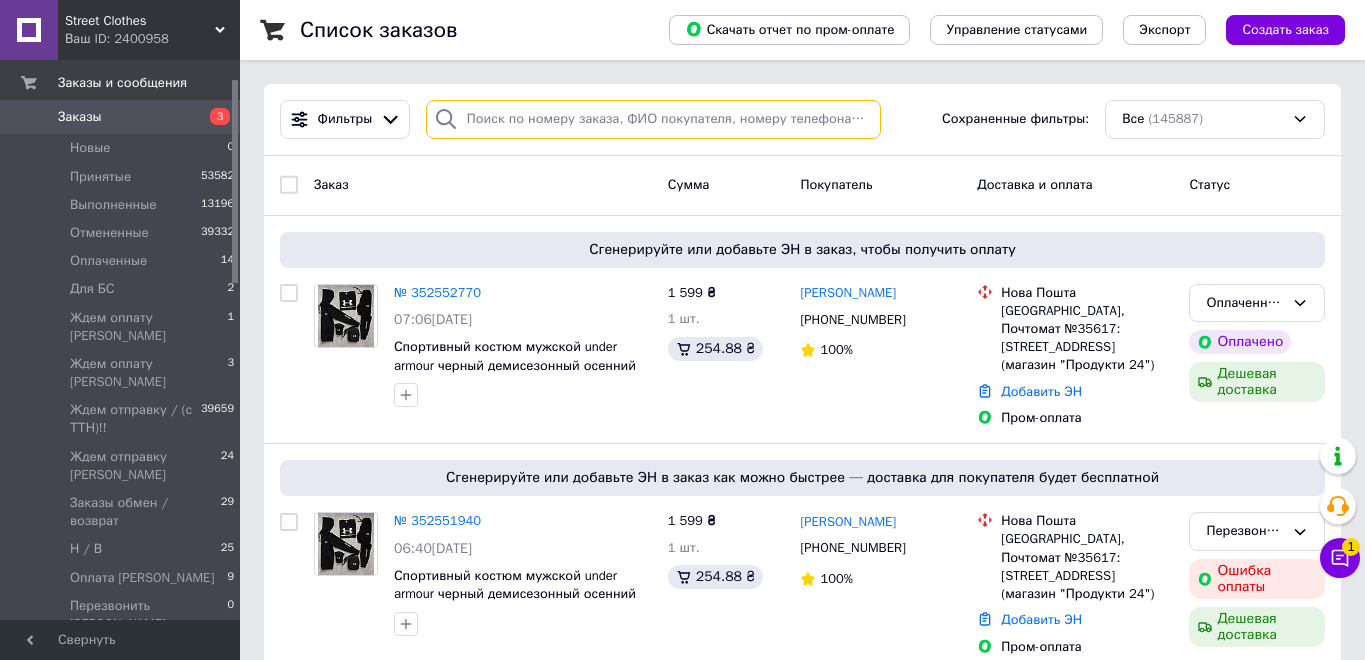 paste on "[PHONE_NUMBER]" 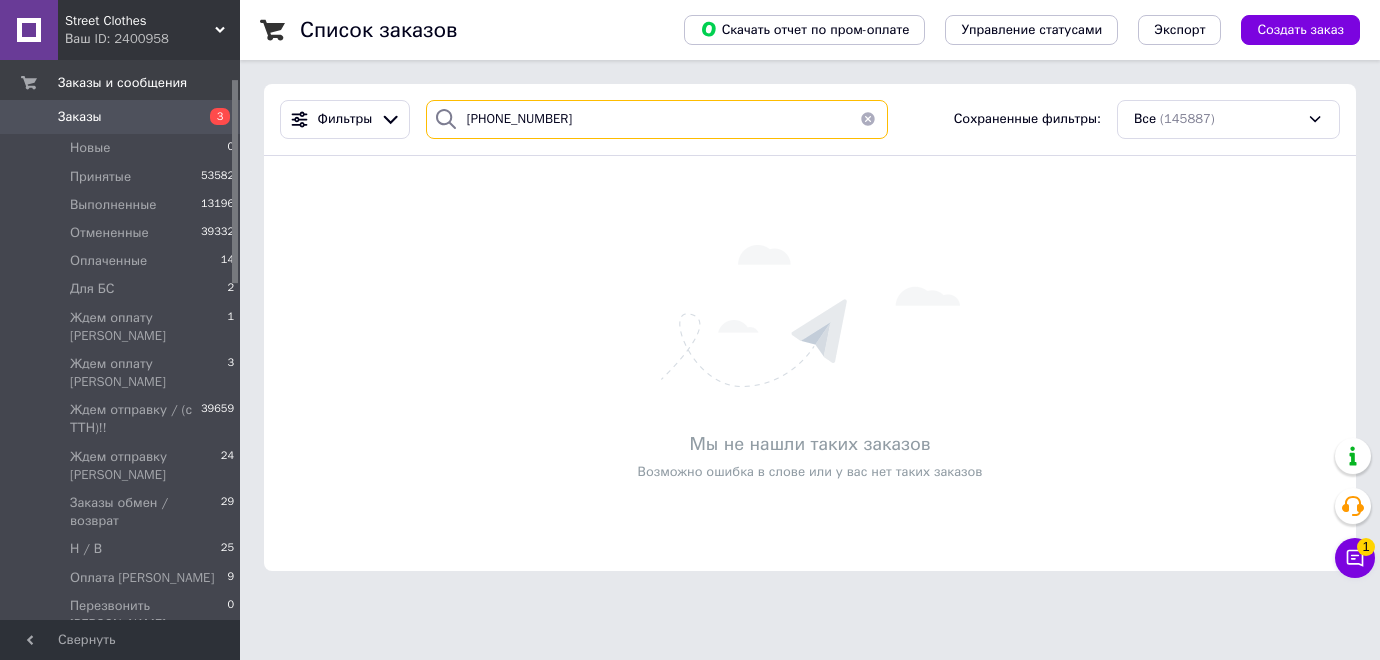 type on "[PHONE_NUMBER]" 